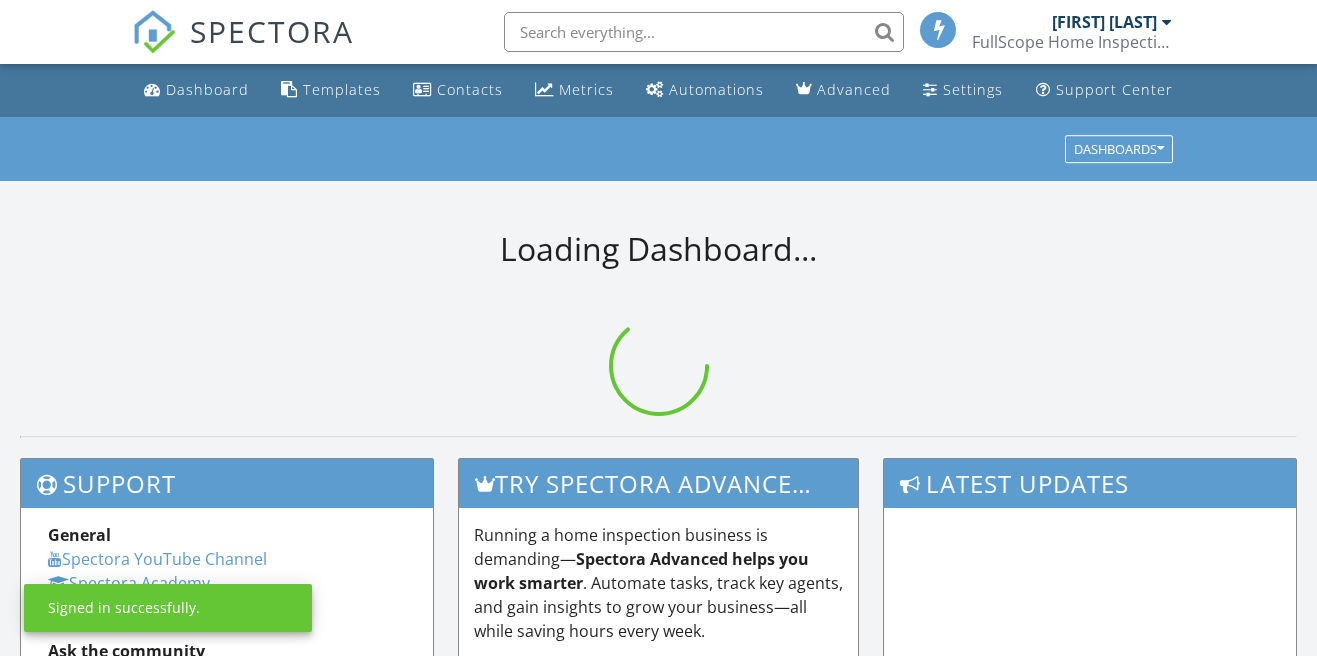 scroll, scrollTop: 0, scrollLeft: 0, axis: both 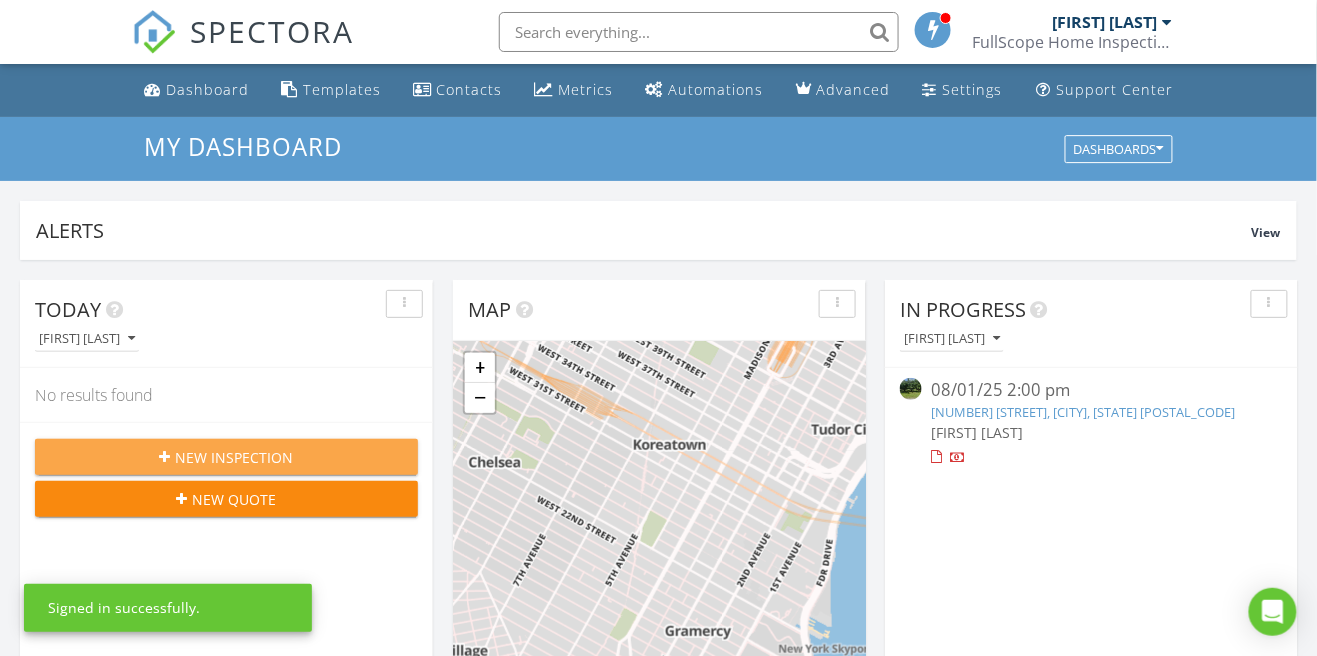 click on "New Inspection" at bounding box center (226, 457) 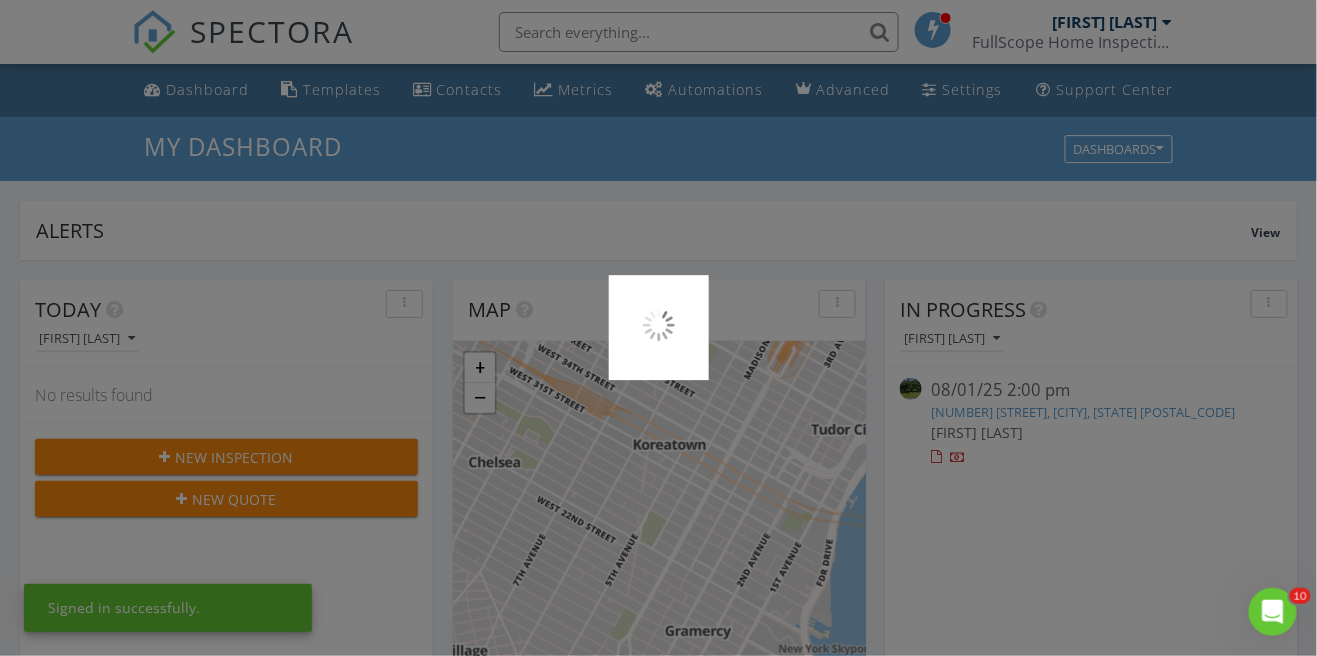 scroll, scrollTop: 0, scrollLeft: 0, axis: both 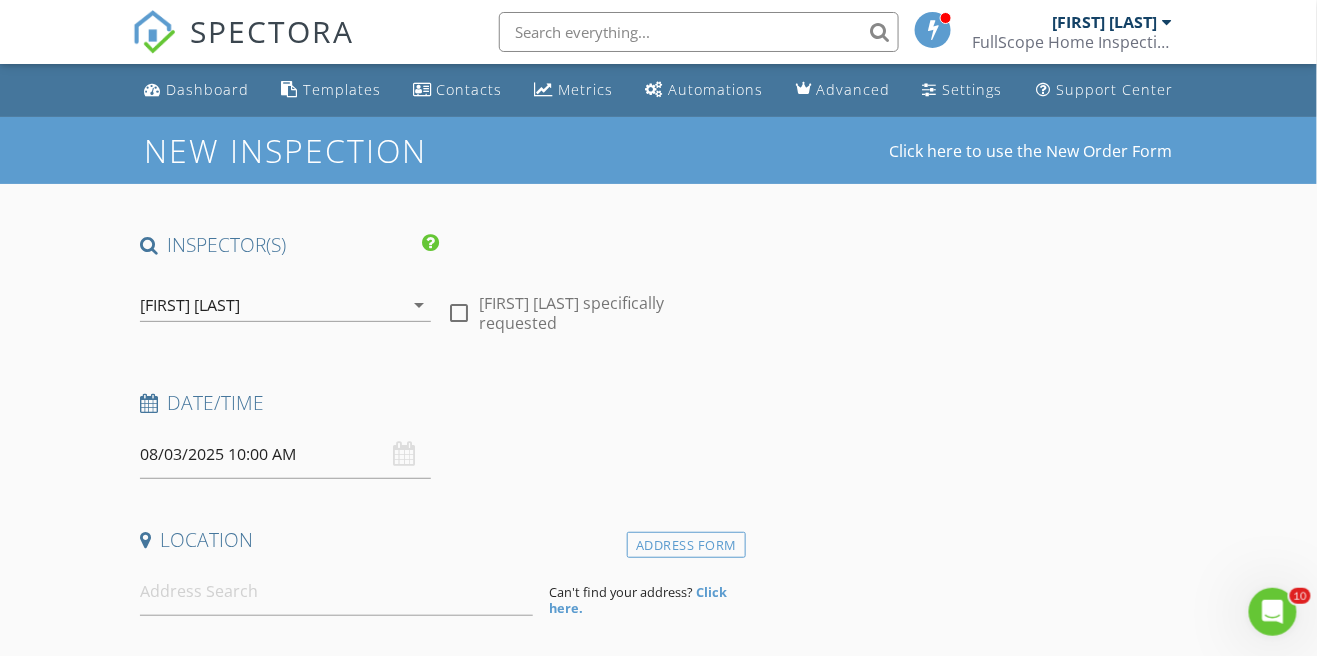 click at bounding box center (459, 313) 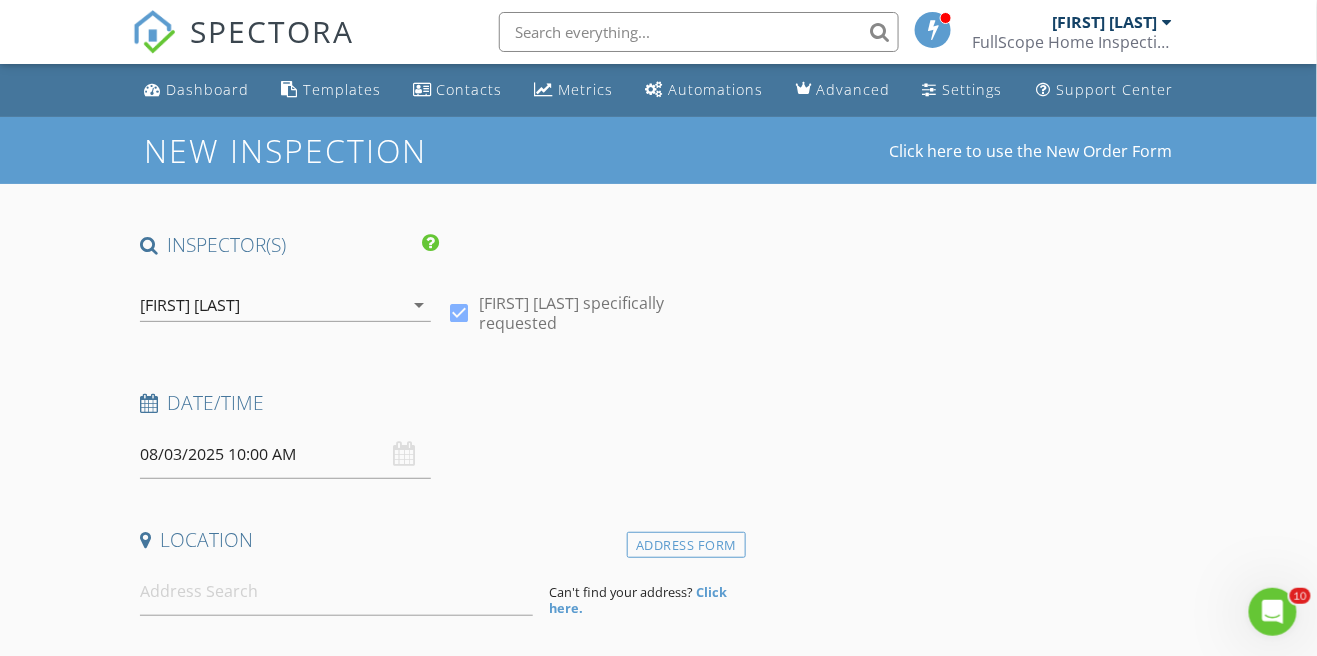 click on "08/03/2025 10:00 AM" at bounding box center [285, 454] 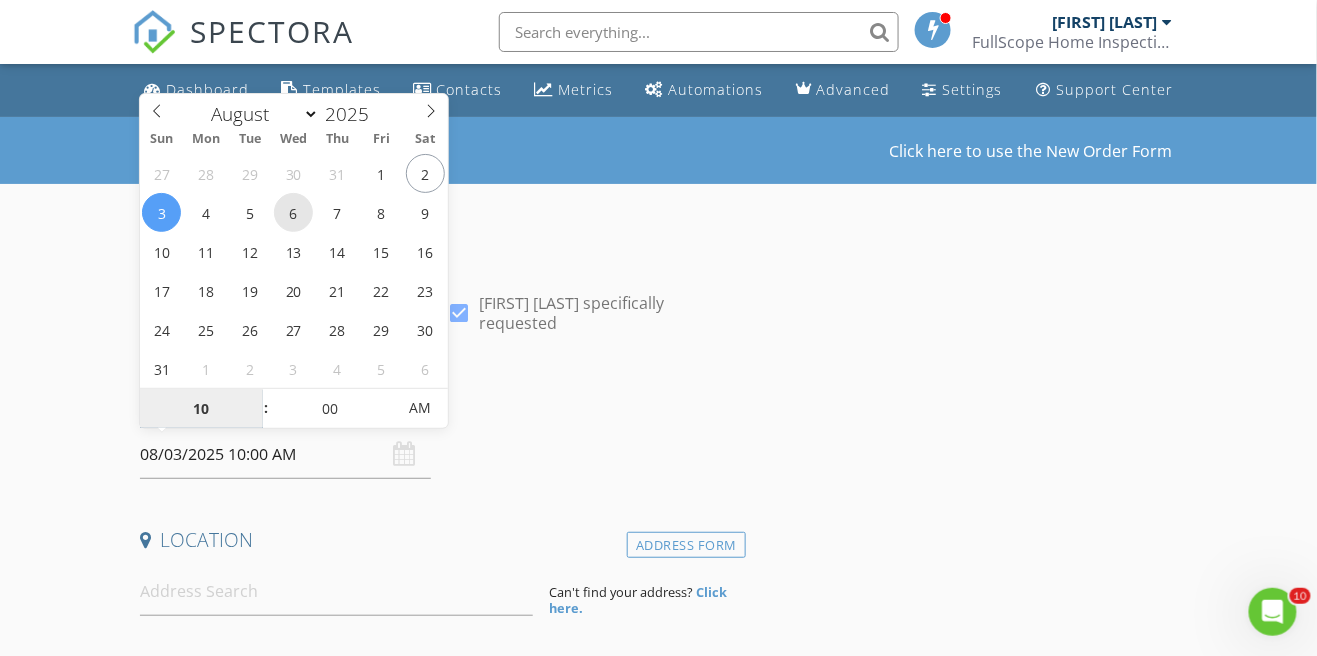 type on "08/06/2025 10:00 AM" 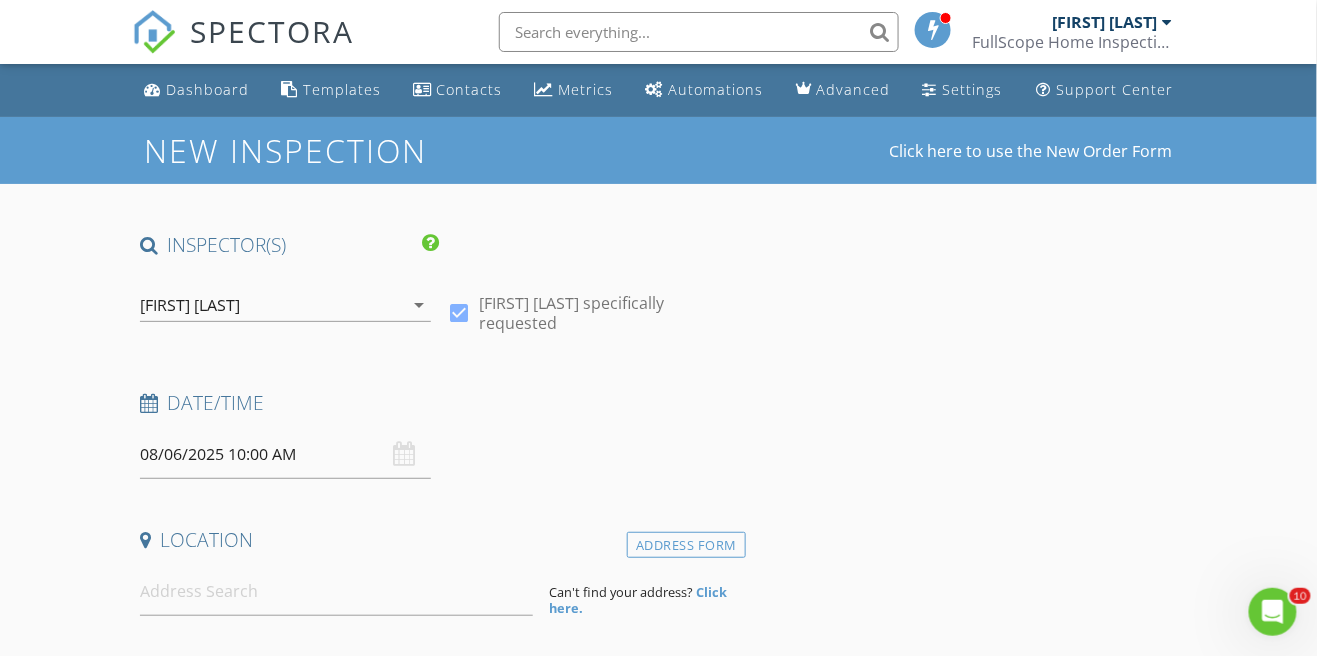 click on "Date/Time" at bounding box center [439, 410] 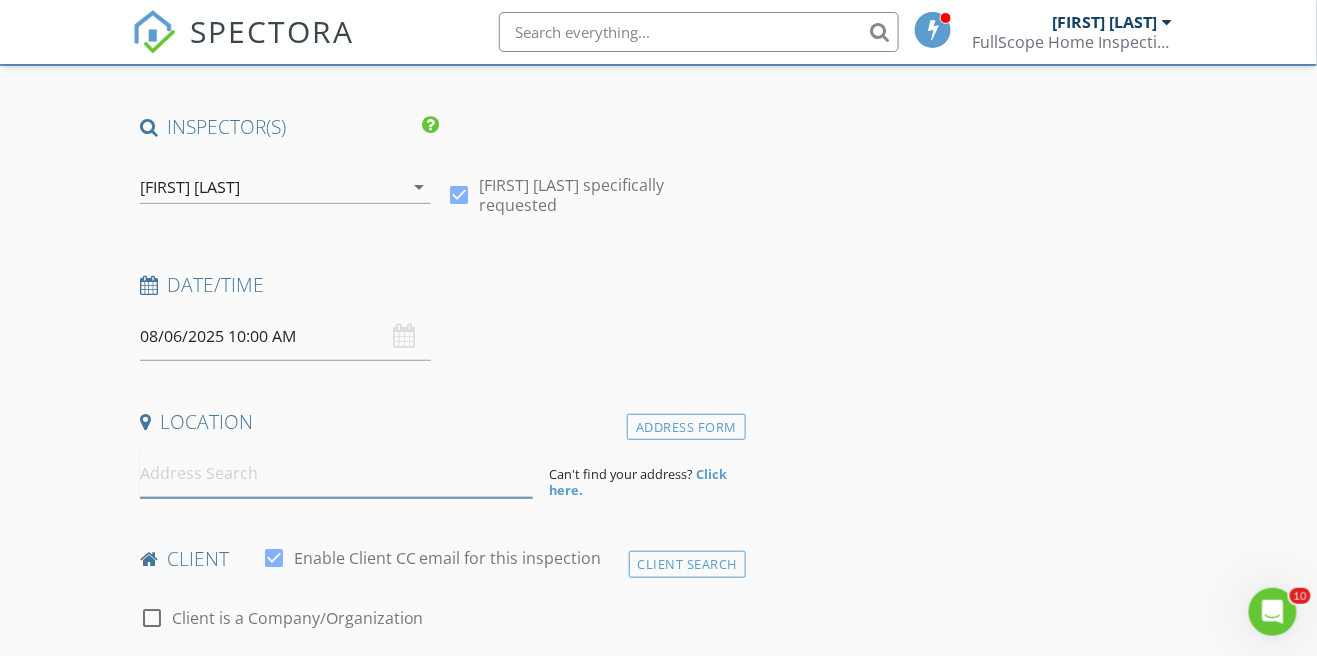 click at bounding box center (337, 473) 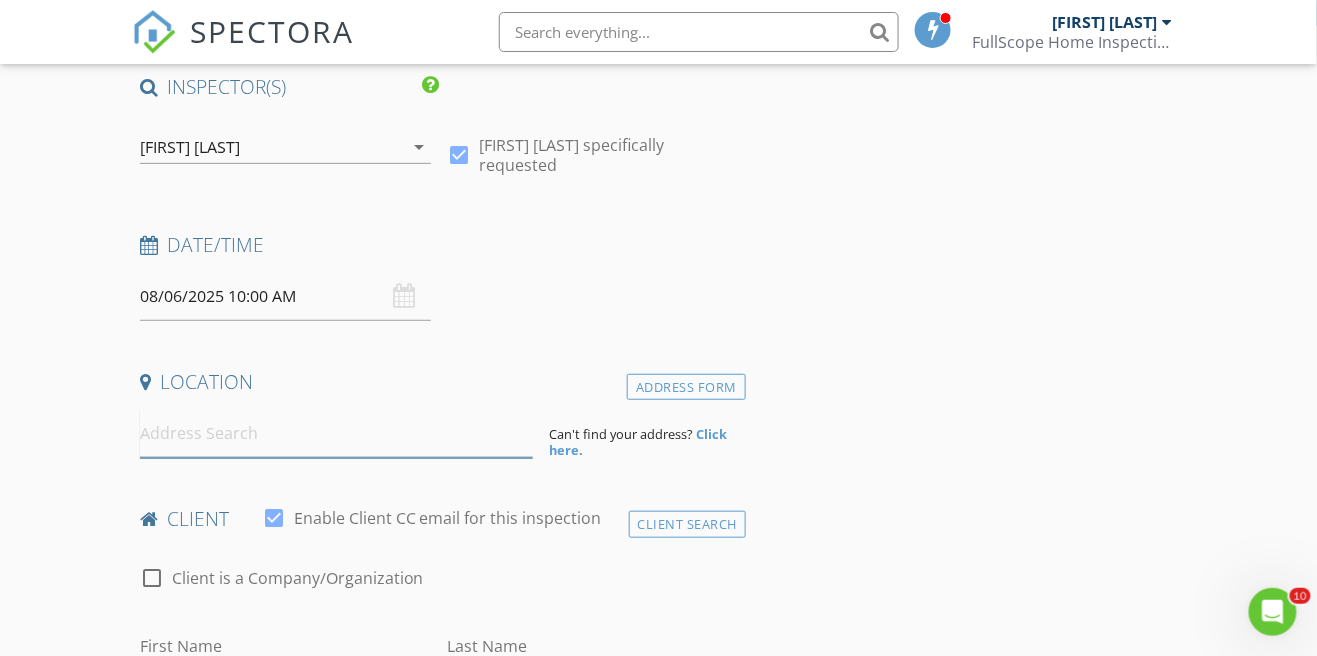 scroll, scrollTop: 214, scrollLeft: 0, axis: vertical 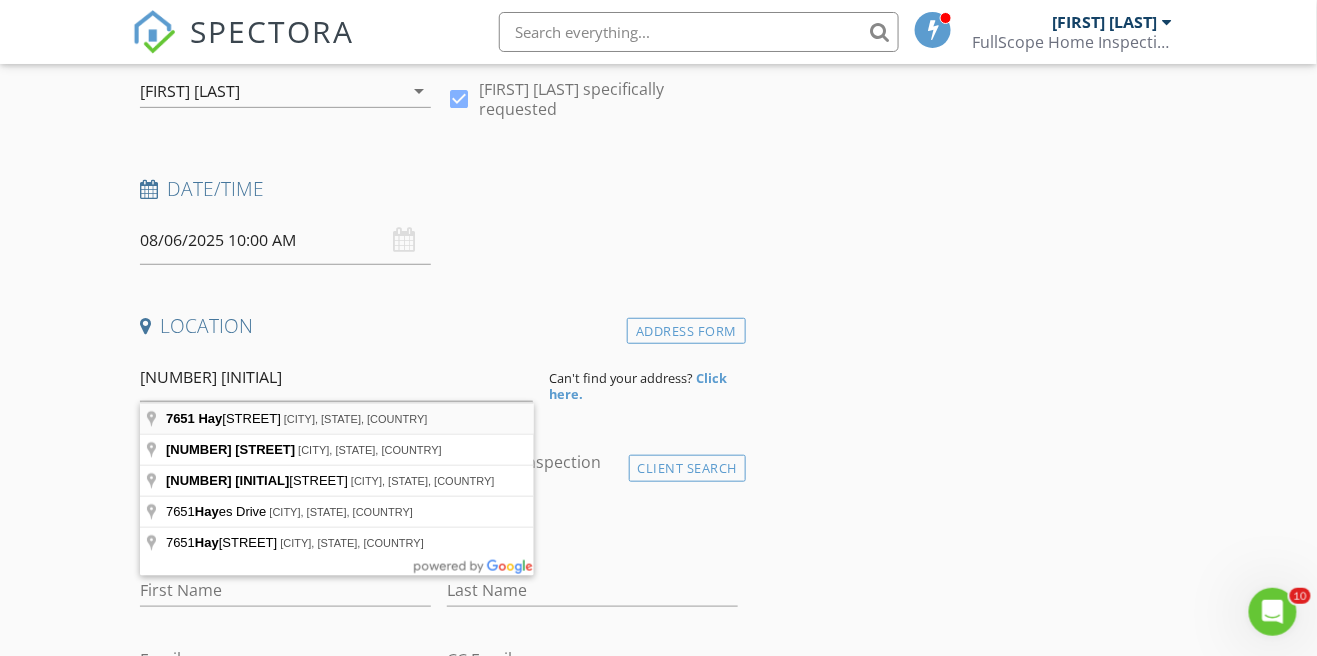 type on "[NUMBER] [STREET], [CITY], [STATE], [COUNTRY]" 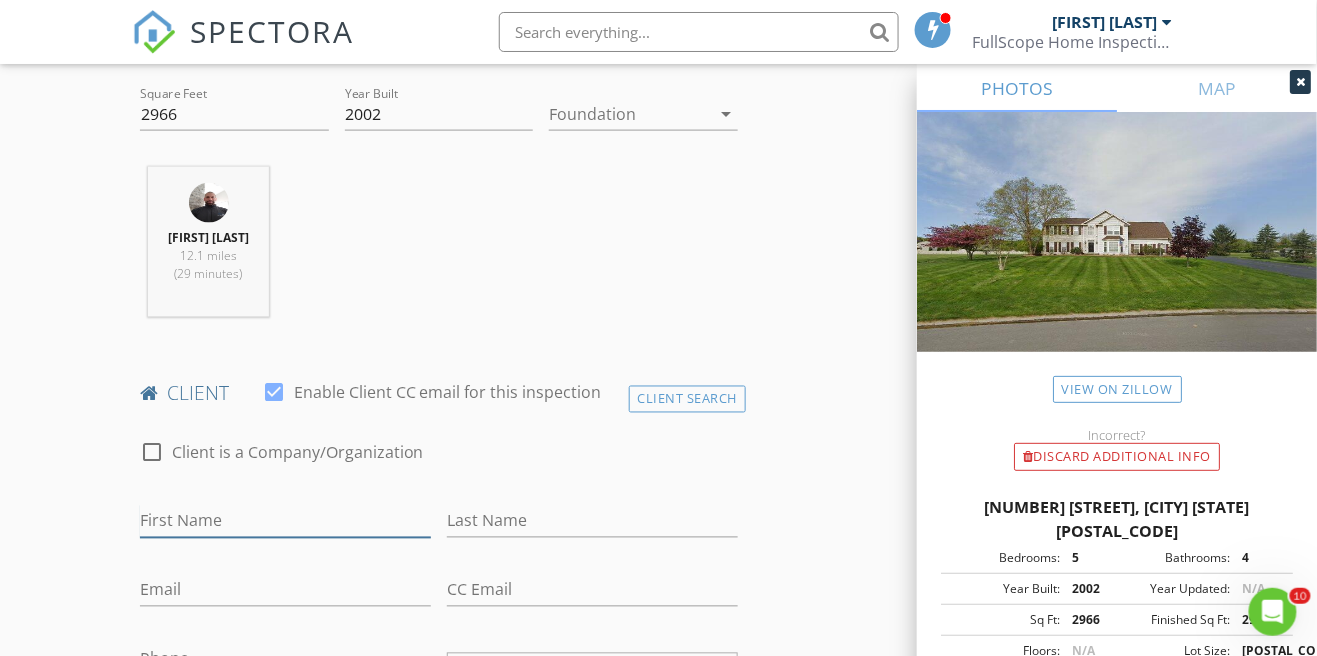 click on "First Name" at bounding box center (285, 521) 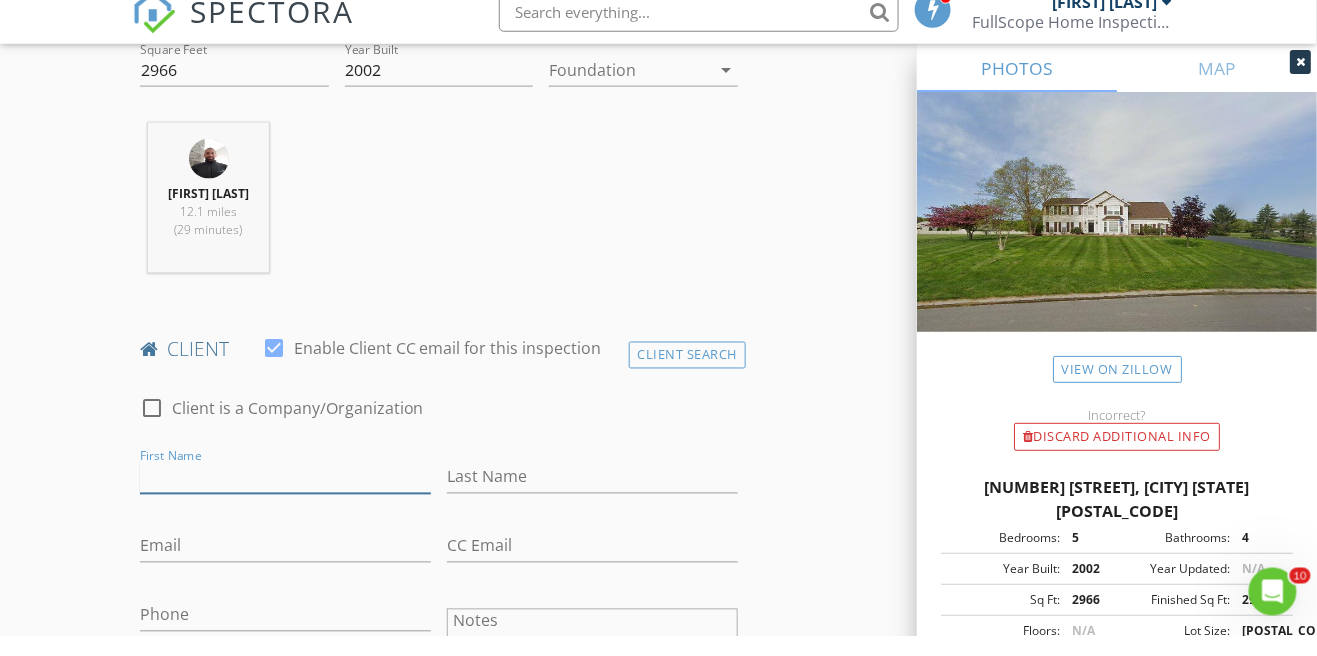 scroll, scrollTop: 740, scrollLeft: 0, axis: vertical 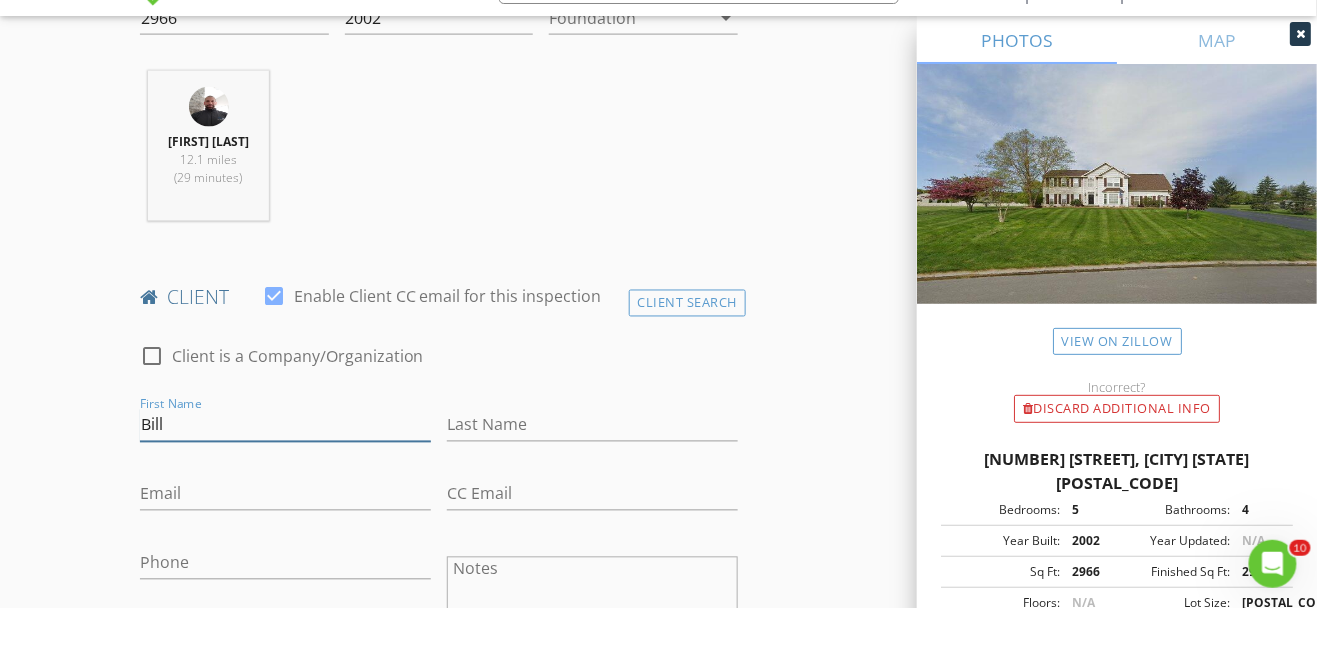 type on "Bill" 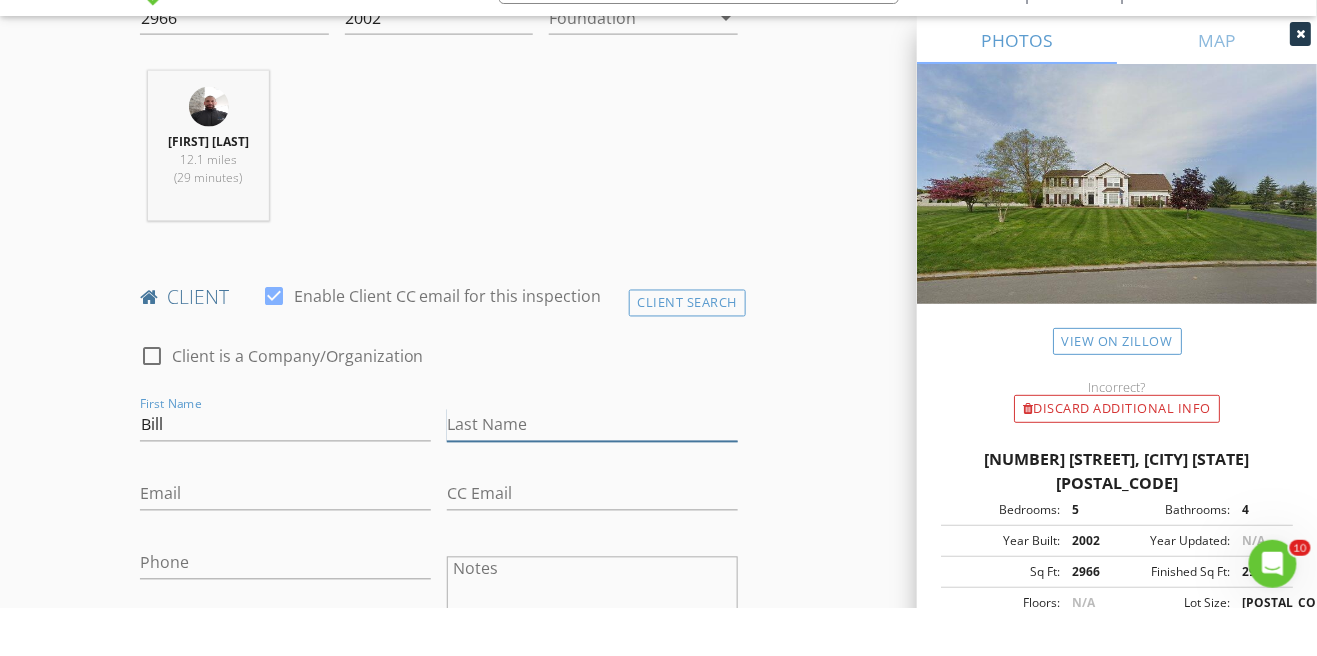 click on "Last Name" at bounding box center (592, 473) 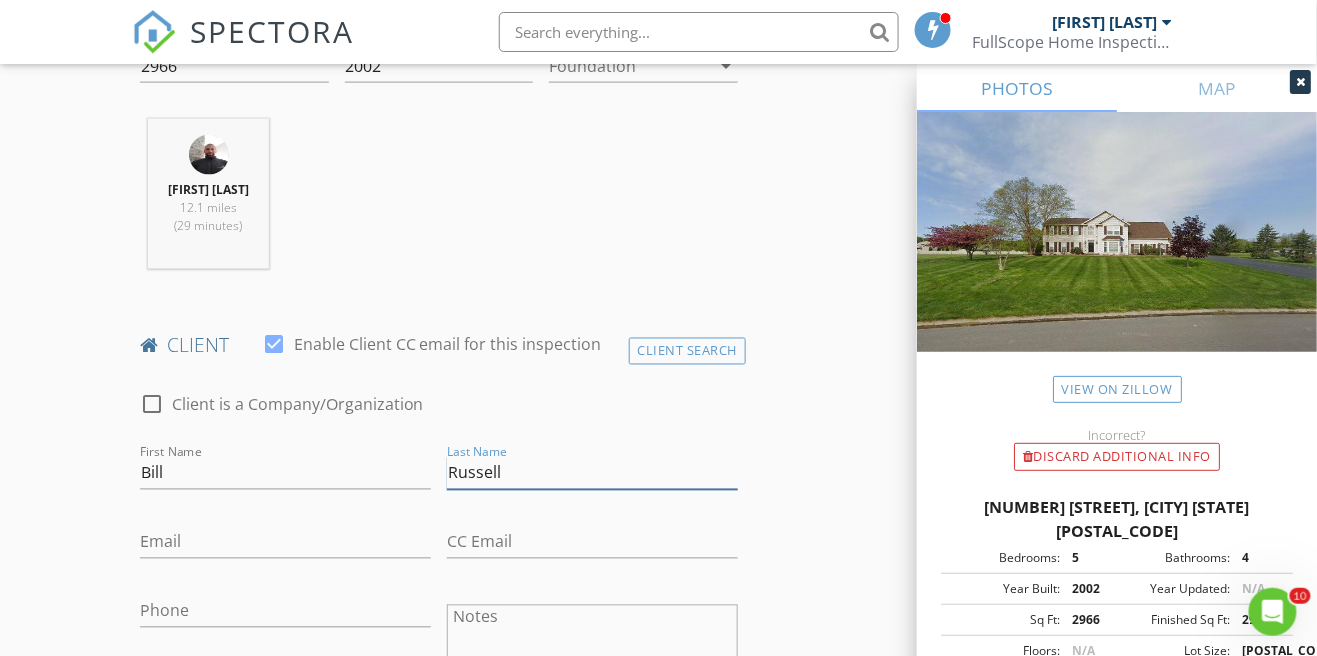 type on "Russell" 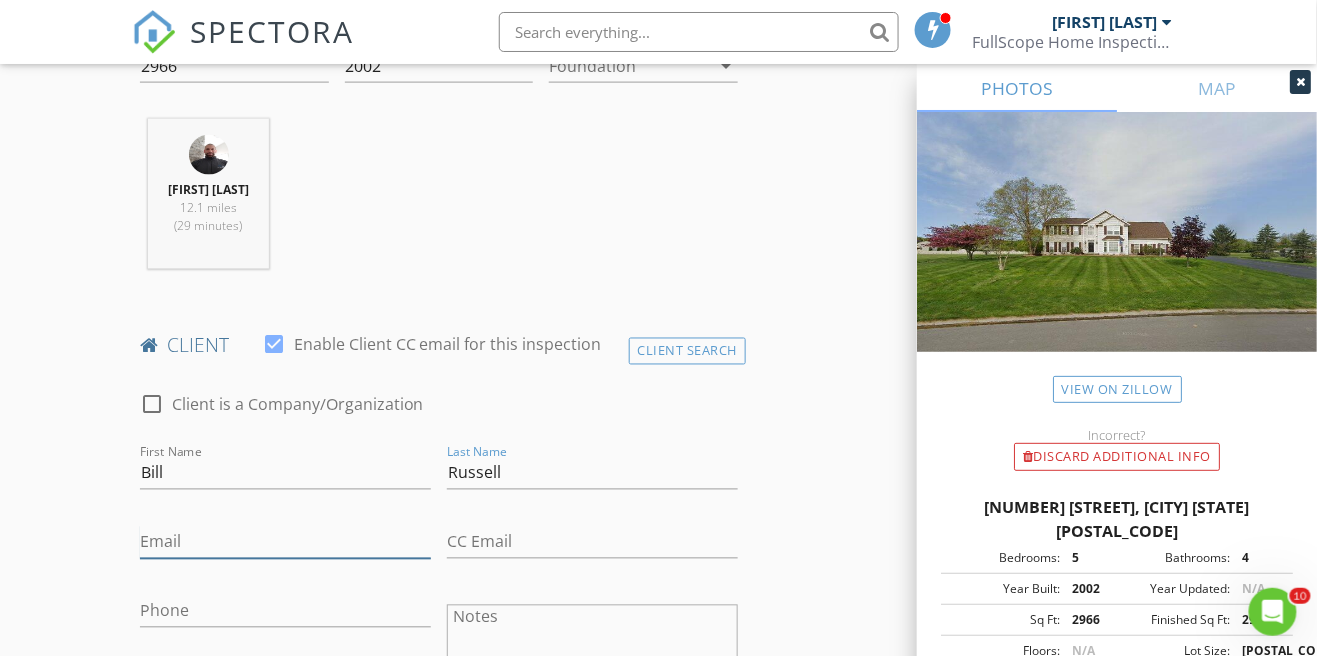 click on "Email" at bounding box center (285, 542) 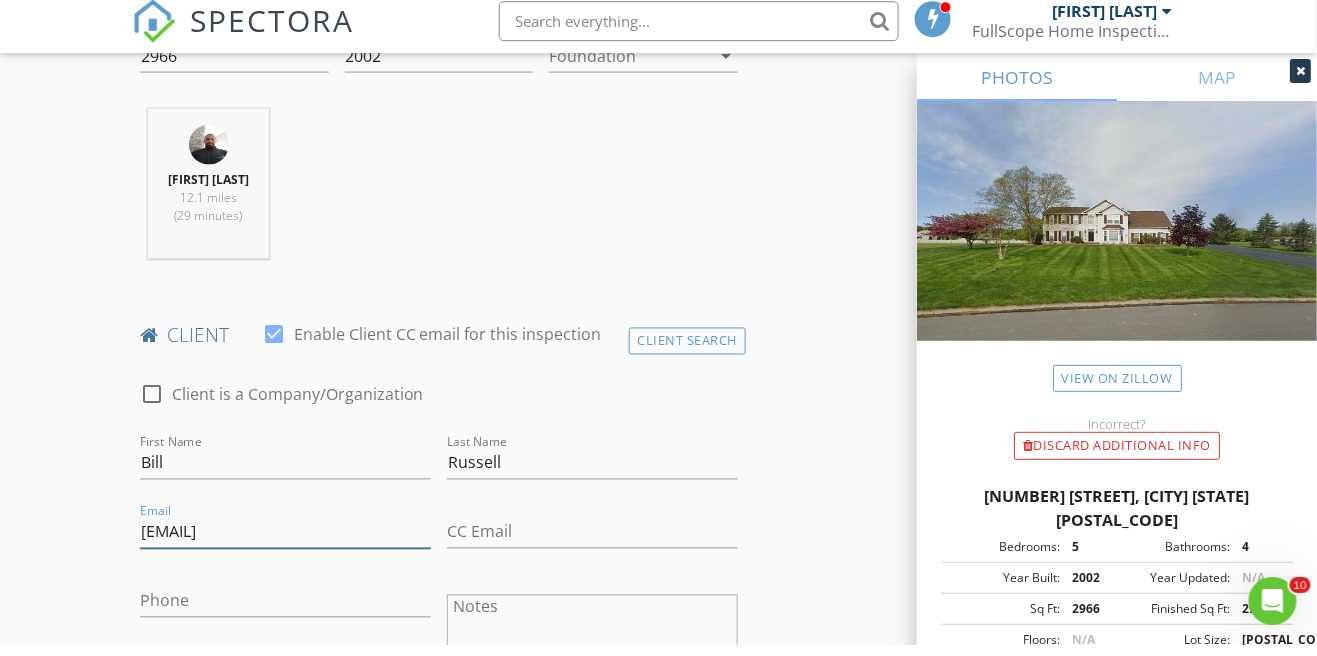 scroll, scrollTop: 833, scrollLeft: 0, axis: vertical 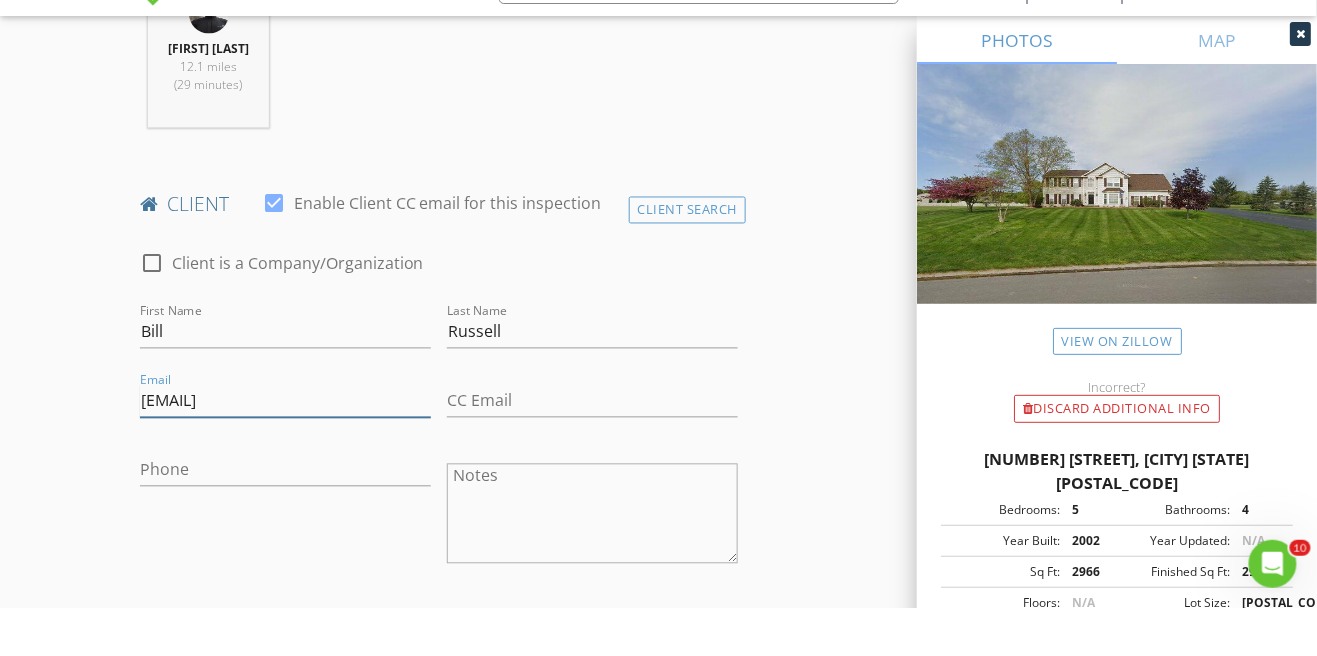 type on "[EMAIL]" 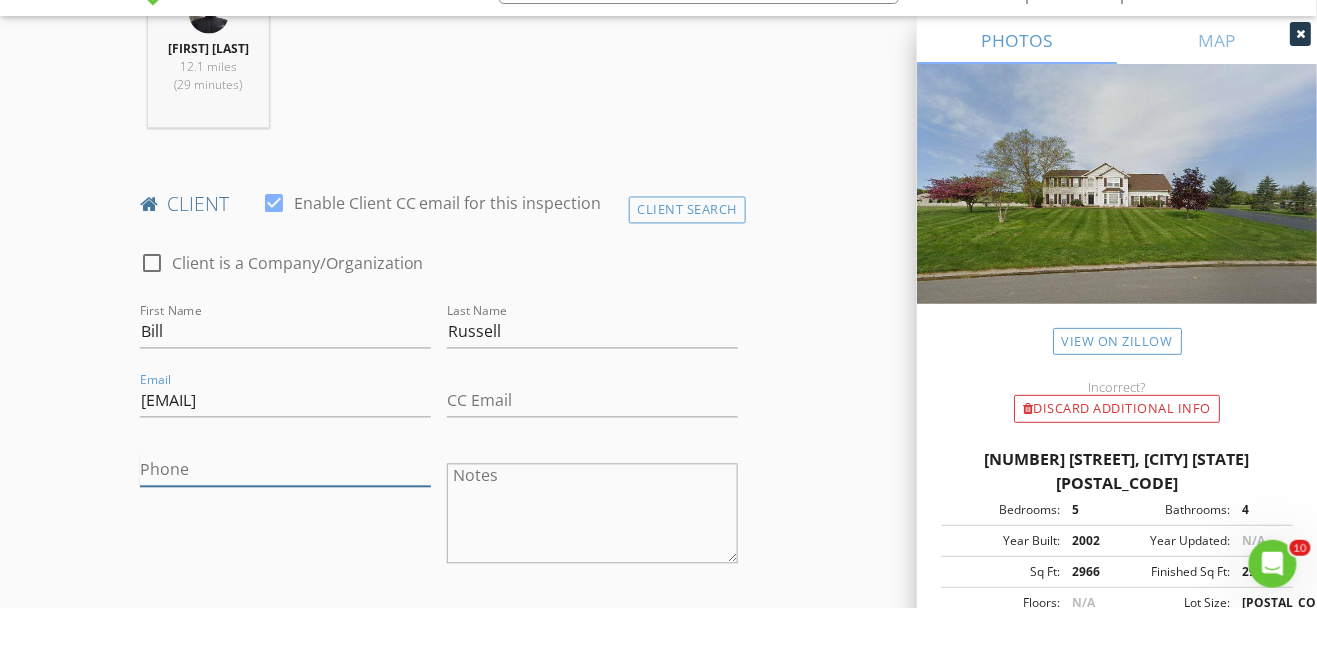 click on "Phone" at bounding box center [285, 518] 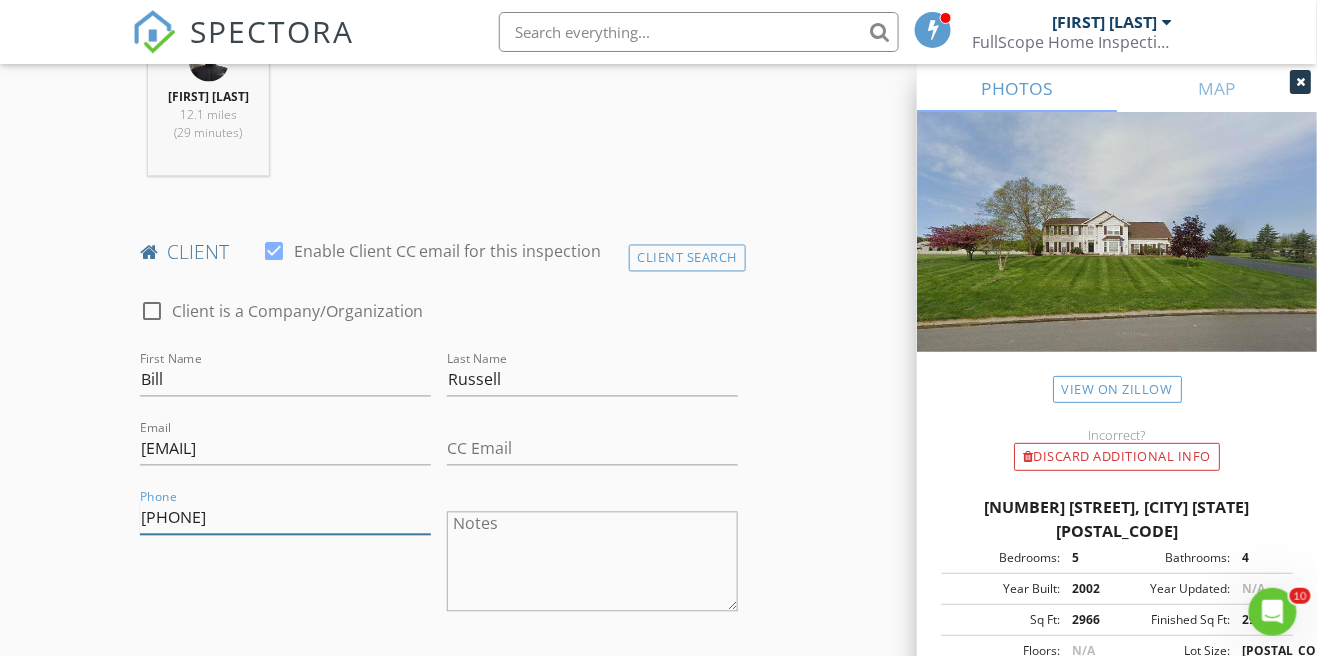 type on "[PHONE]" 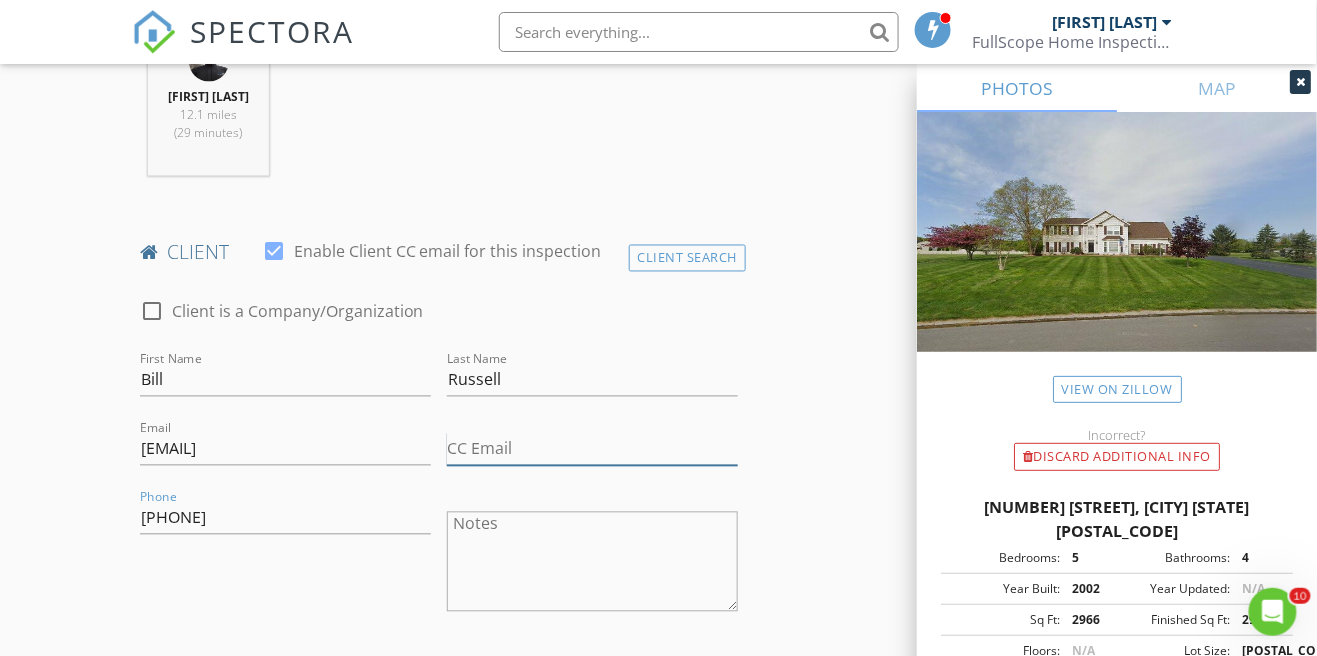 click on "CC Email" at bounding box center (592, 449) 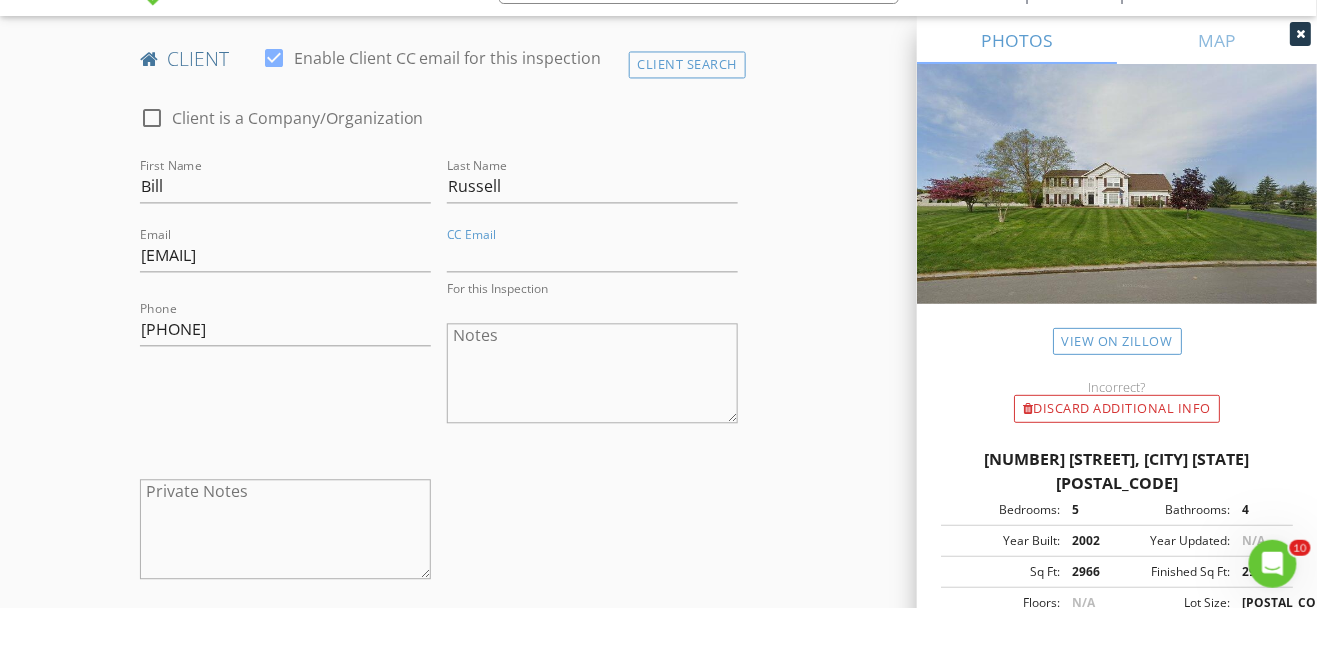 click on "Client is a Company/Organization     First Name [FIRST]   Last Name [LAST]   Email [EMAIL]   CC Email For this Inspection   Phone [PHONE]           Notes   Private Notes" at bounding box center (439, 395) 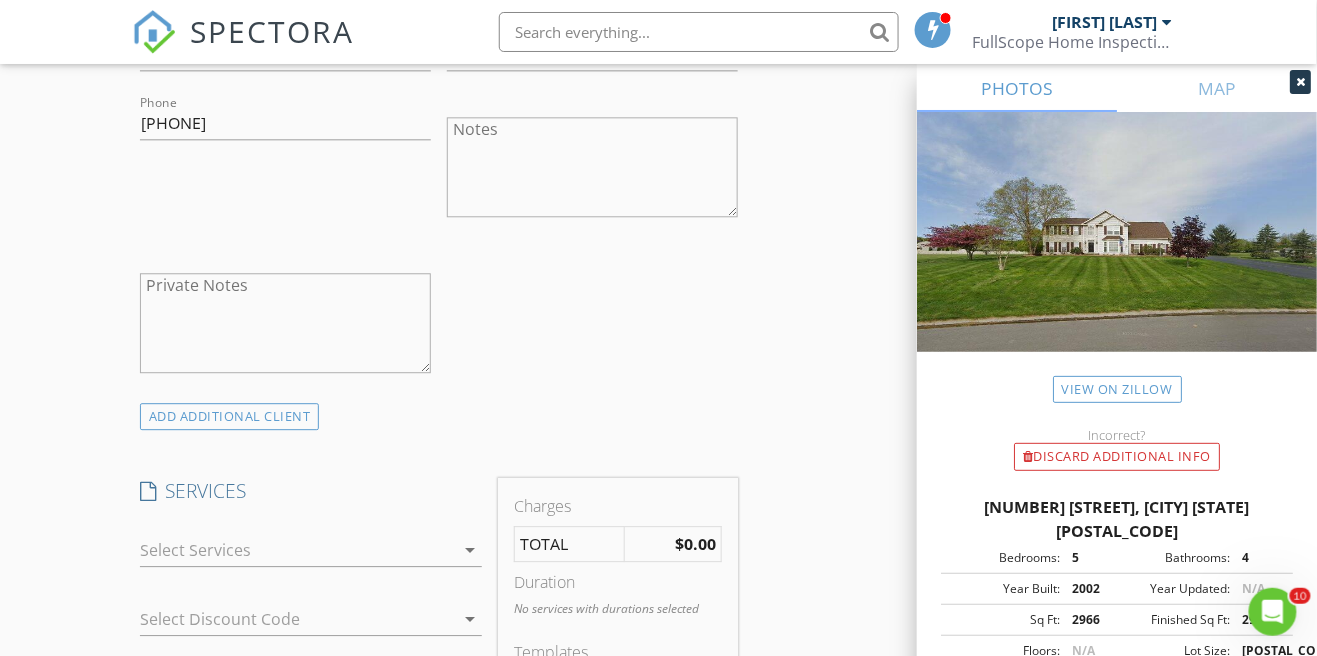 scroll, scrollTop: 1344, scrollLeft: 0, axis: vertical 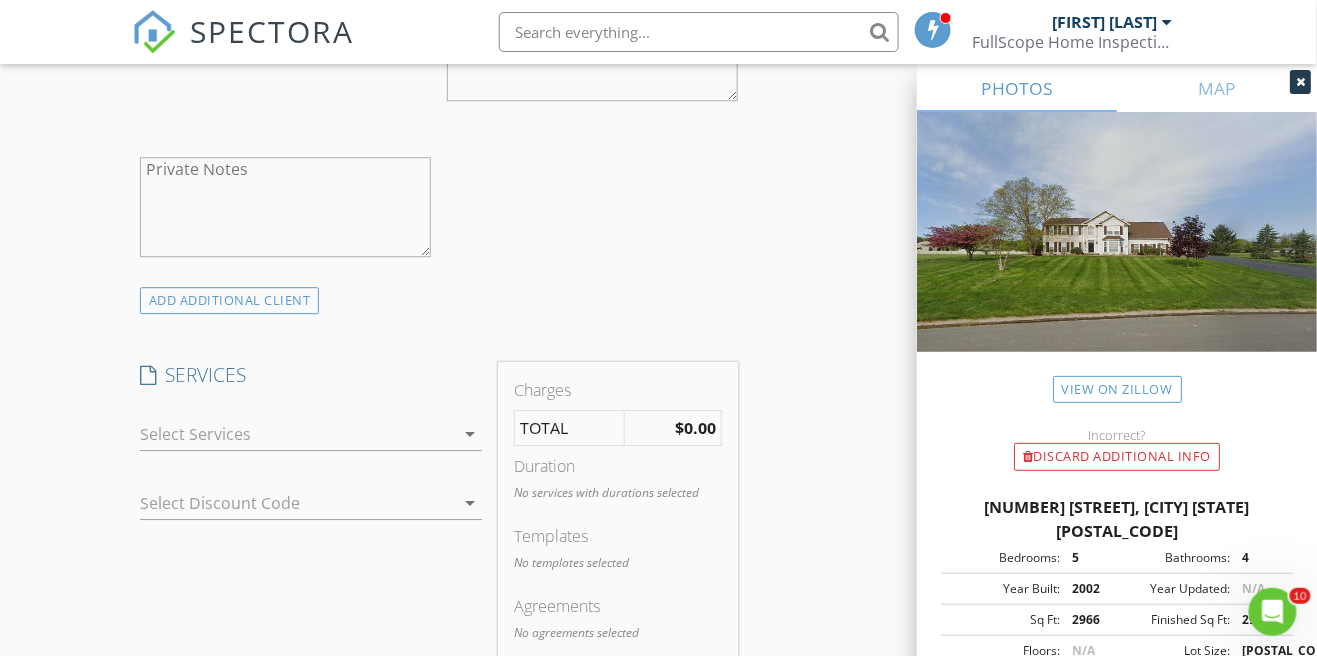 click on "arrow_drop_down" at bounding box center (470, 434) 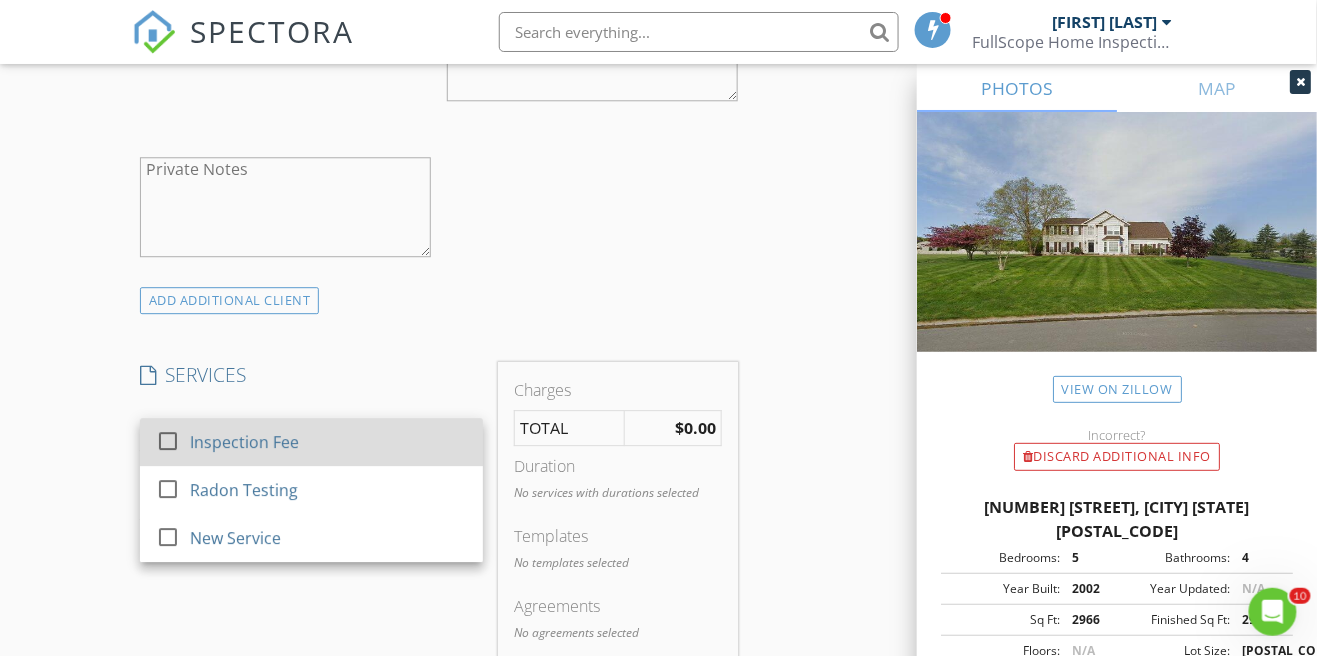 click on "Inspection Fee" at bounding box center [328, 442] 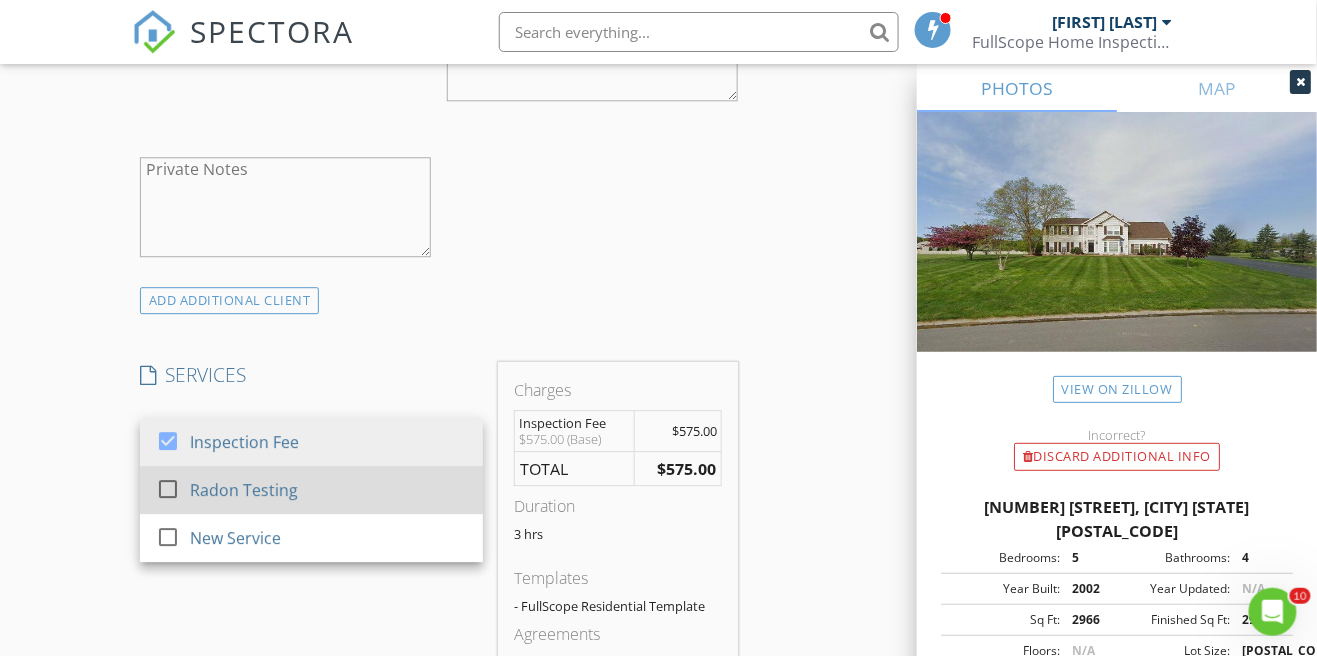 click on "Radon Testing" at bounding box center [328, 490] 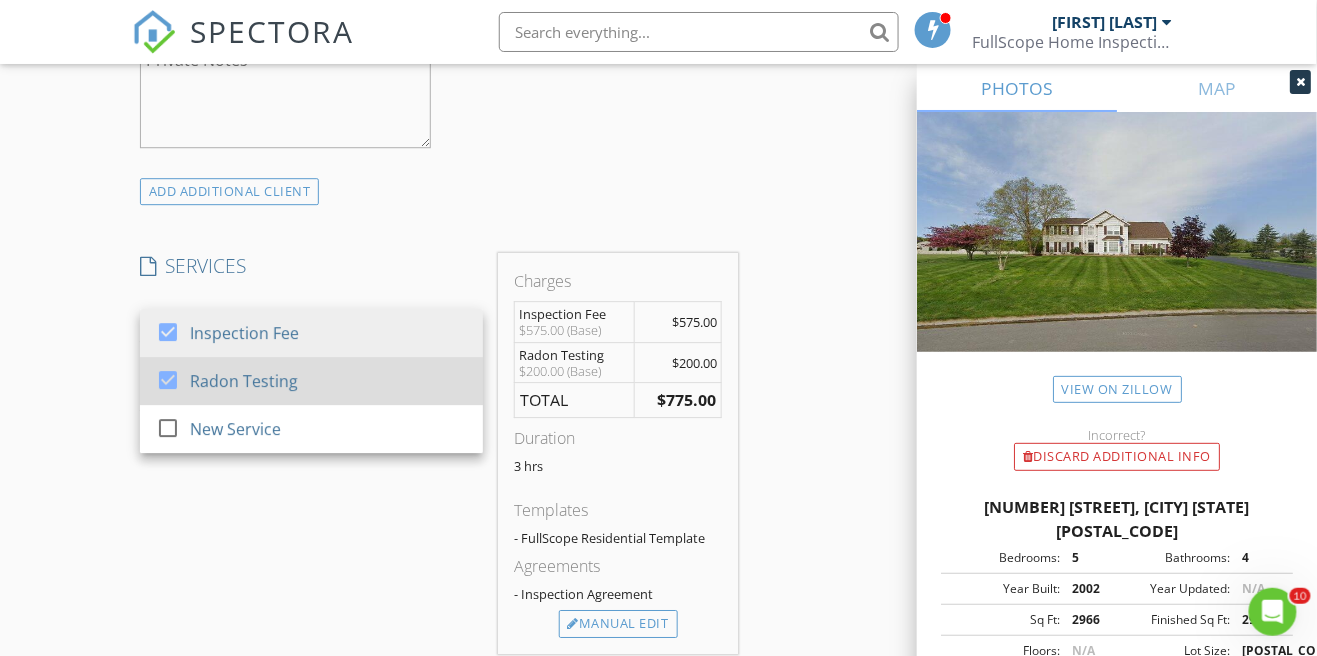 scroll, scrollTop: 1497, scrollLeft: 0, axis: vertical 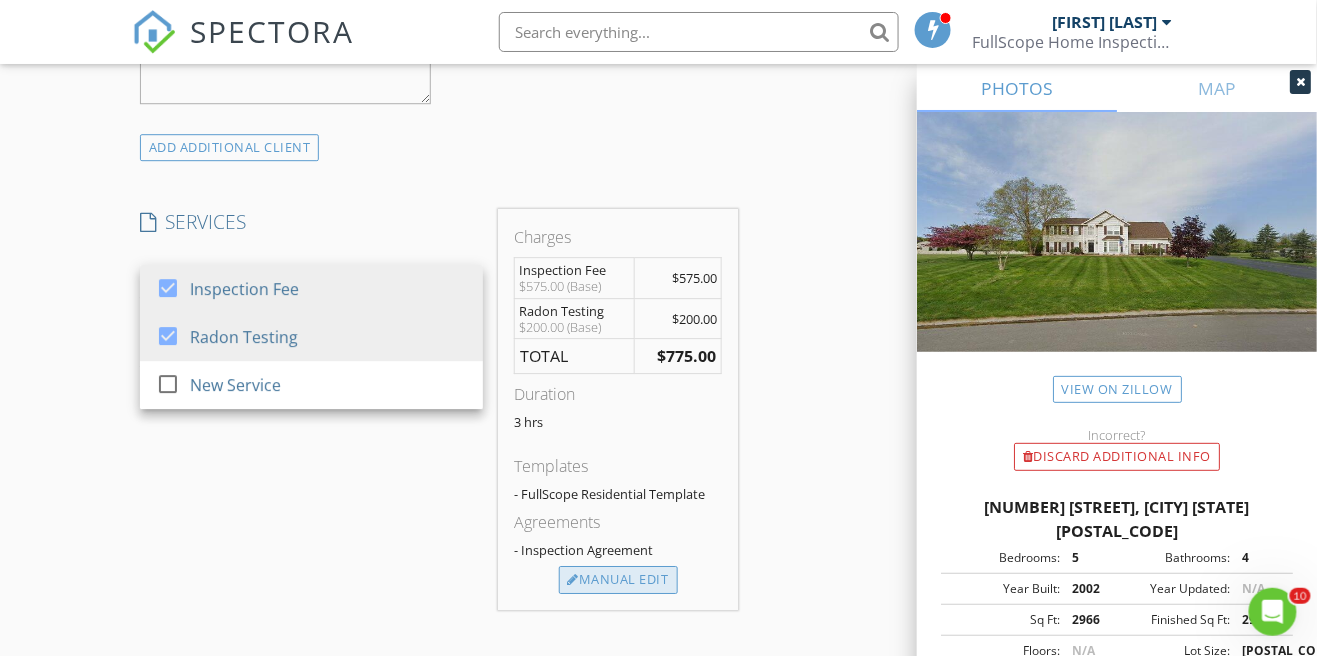 click on "Manual Edit" at bounding box center [618, 580] 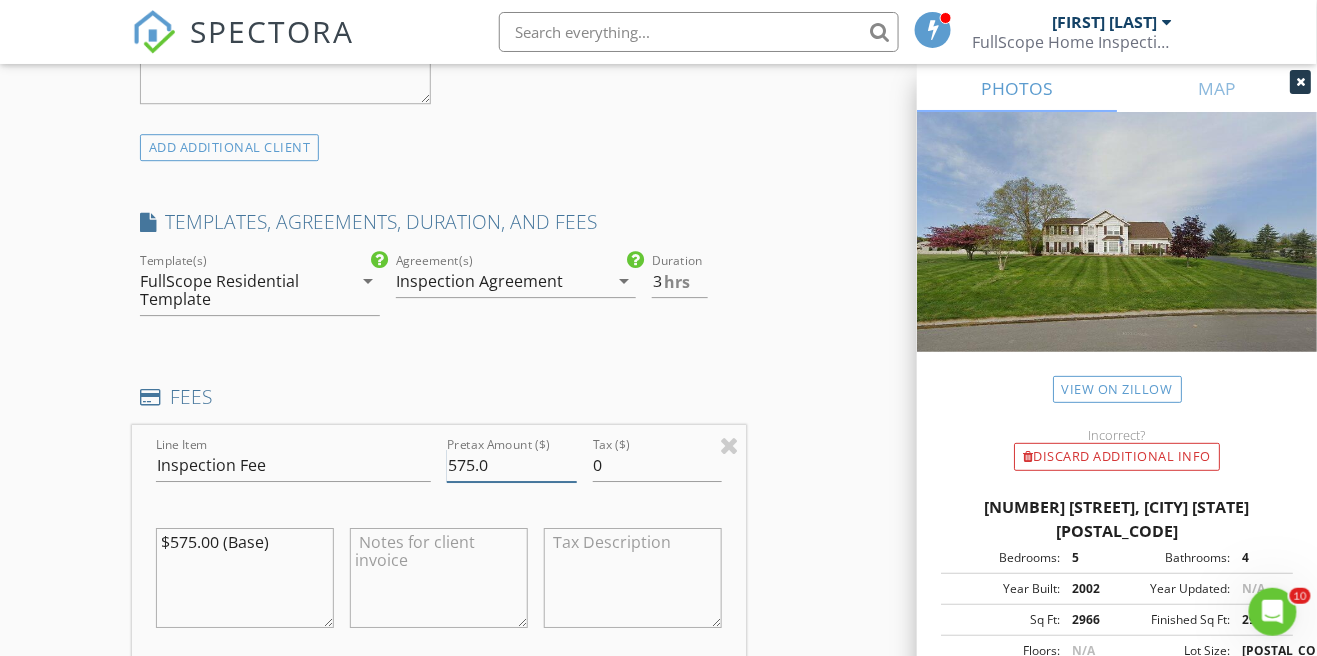 click on "575.0" at bounding box center [512, 465] 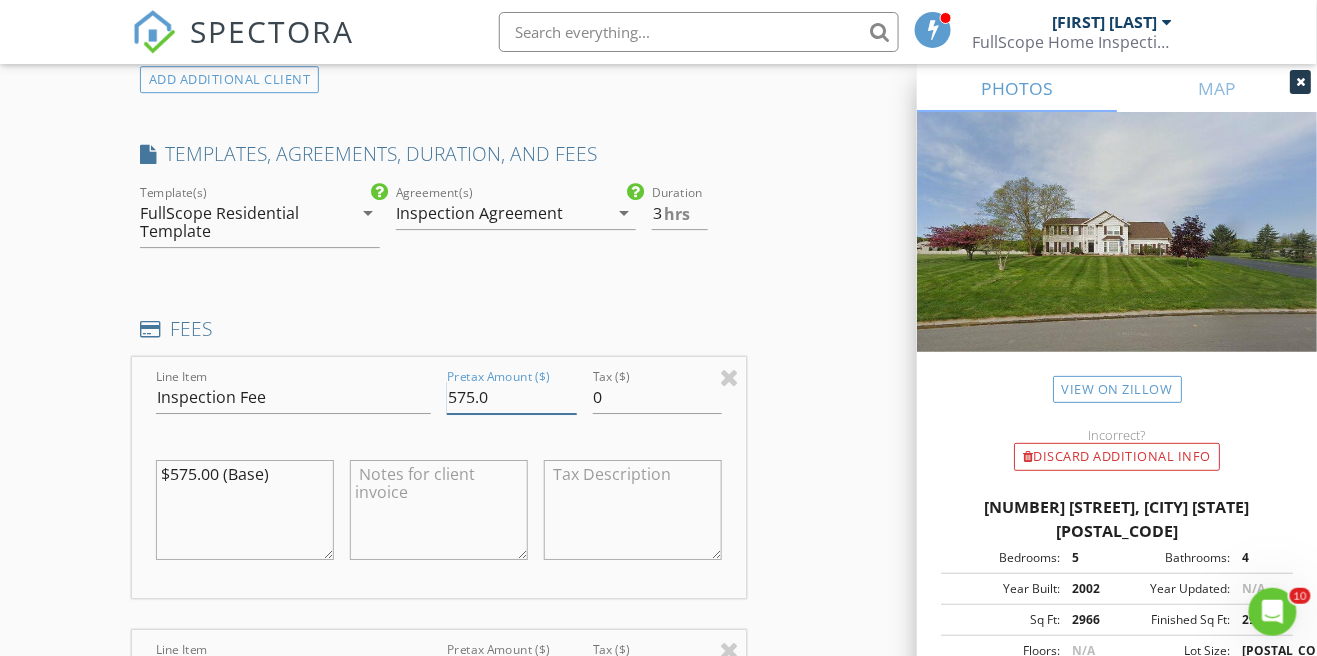 scroll, scrollTop: 1593, scrollLeft: 0, axis: vertical 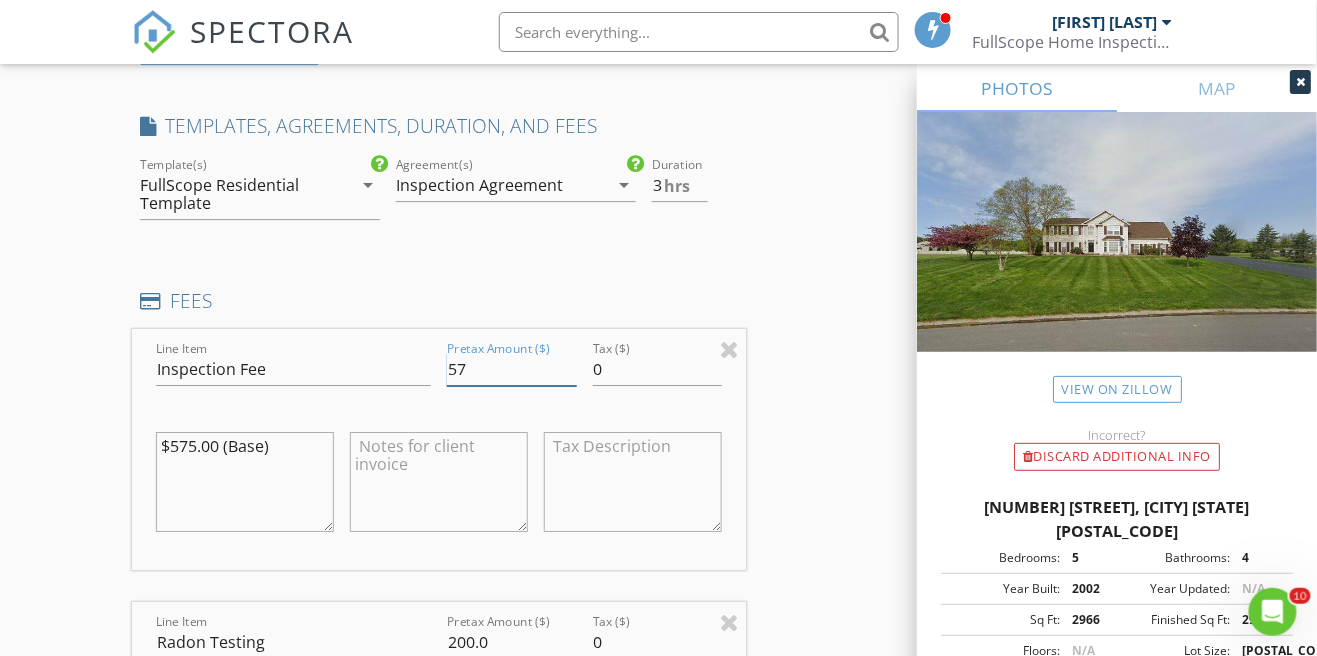 type on "5" 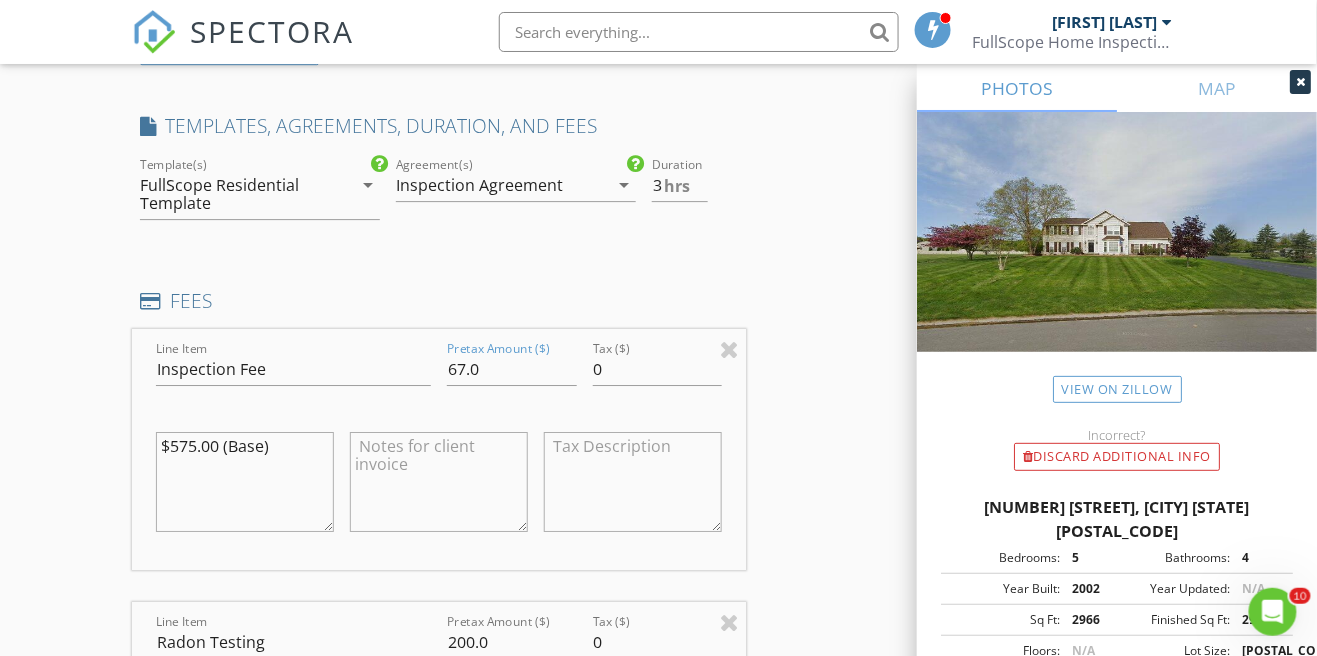 click on "INSPECTOR(S)
check_box   [FIRST] [LAST]   PRIMARY   [FIRST] [LAST] arrow_drop_down   check_box [FIRST] [LAST] specifically requested
Date/Time
08/06/2025 10:00 AM
Location
Address Search       Address [NUMBER] [STREET]   Unit   City [CITY]   State [STATE]   Zip [POSTAL_CODE]   County [COUNTY]     Square Feet 2966   Year Built 2002   Foundation arrow_drop_down     [FIRST] [LAST]     12.1 miles     (29 minutes)
client
check_box Enable Client CC email for this inspection   Client Search     check_box_outline_blank Client is a Company/Organization     First Name [FIRST]   Last Name [LAST]   Email [EMAIL]   CC Email   Phone [PHONE]           Notes   Private Notes
ADDITIONAL client
SERVICES
check_box   Inspection Fee   check_box   Radon Testing     New Service" at bounding box center (659, 567) 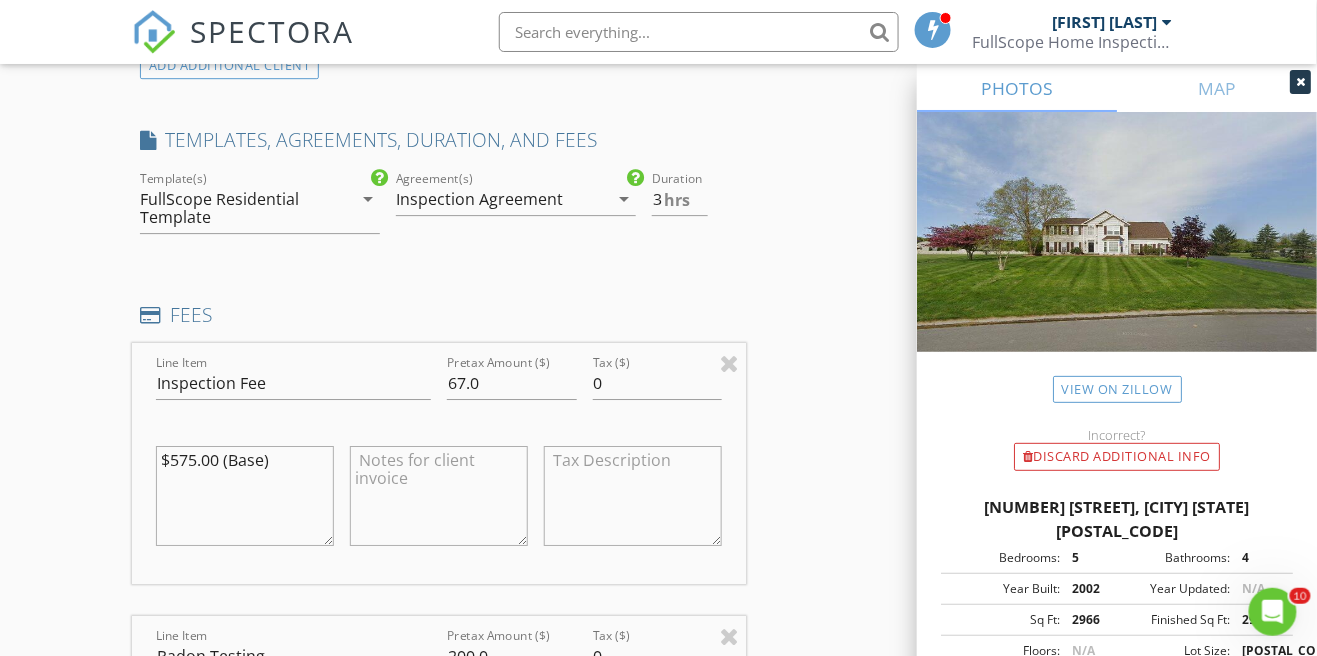 scroll, scrollTop: 1555, scrollLeft: 0, axis: vertical 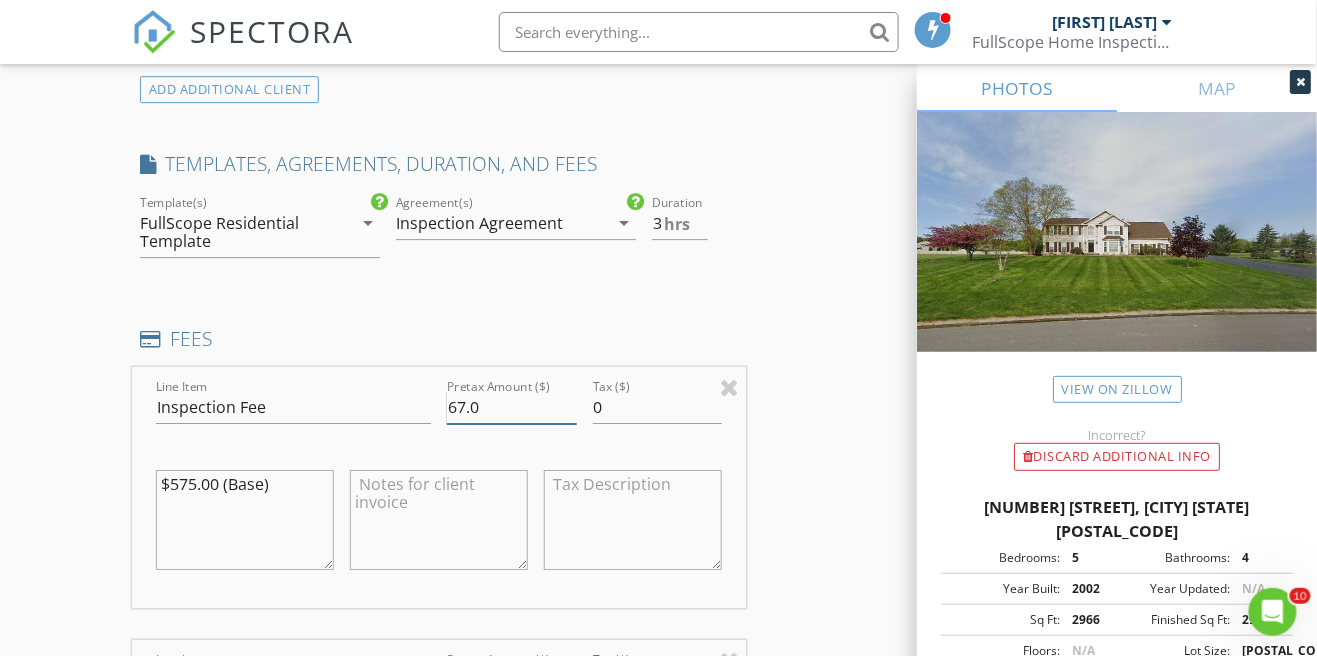 click on "67.0" at bounding box center [512, 407] 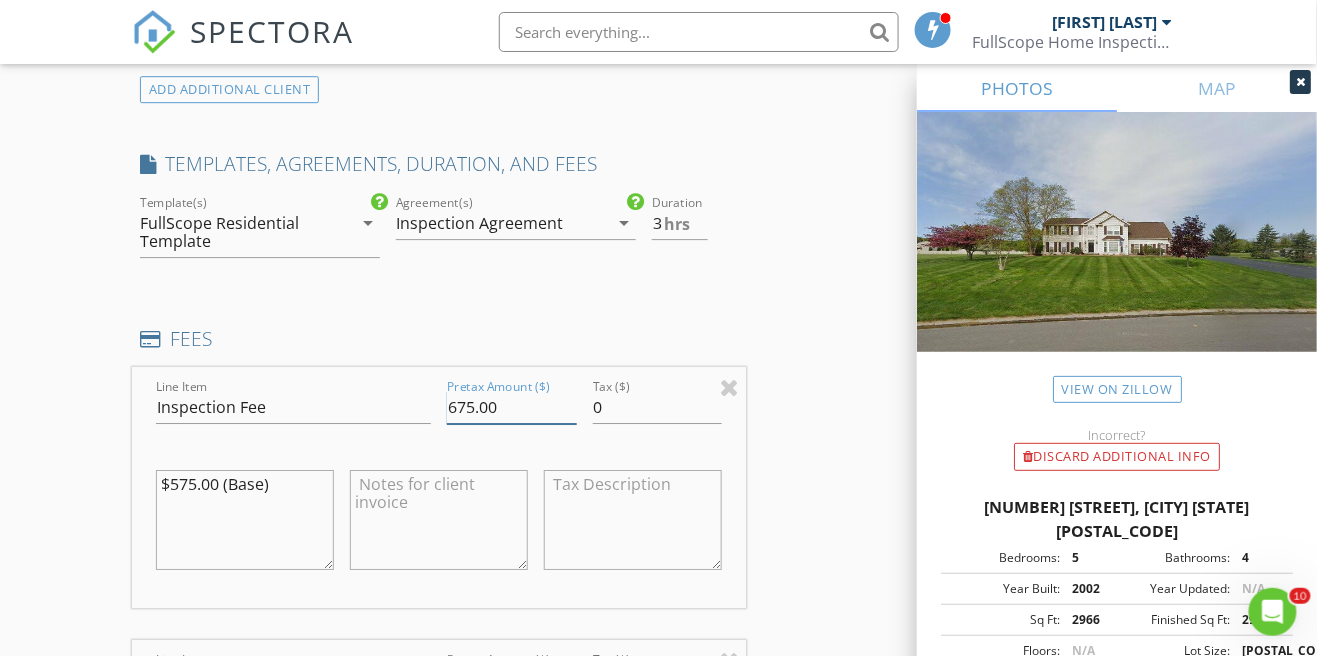 type on "675.00" 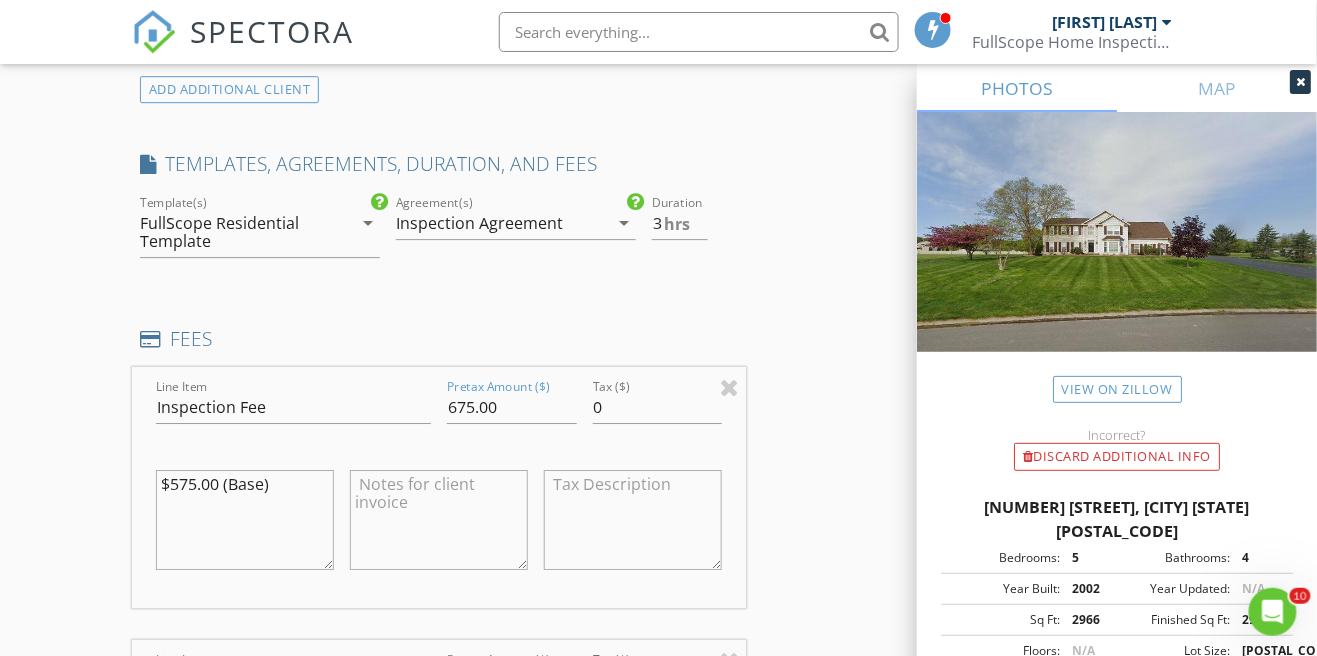 click on "INSPECTOR(S)
check_box   [FIRST] [LAST]   PRIMARY   [FIRST] [LAST] arrow_drop_down   check_box [FIRST] [LAST] specifically requested
Date/Time
08/06/2025 10:00 AM
Location
Address Search       Address [NUMBER] [STREET]   Unit   City [CITY]   State [STATE]   Zip [POSTAL_CODE]   County [COUNTY]     Square Feet 2966   Year Built 2002   Foundation arrow_drop_down     [FIRST] [LAST]     12.1 miles     (29 minutes)
client
check_box Enable Client CC email for this inspection   Client Search     check_box_outline_blank Client is a Company/Organization     First Name [FIRST]   Last Name [LAST]   Email [EMAIL]   CC Email   Phone [PHONE]           Notes   Private Notes
ADDITIONAL client
SERVICES
check_box   Inspection Fee   check_box   Radon Testing     New Service" at bounding box center (659, 605) 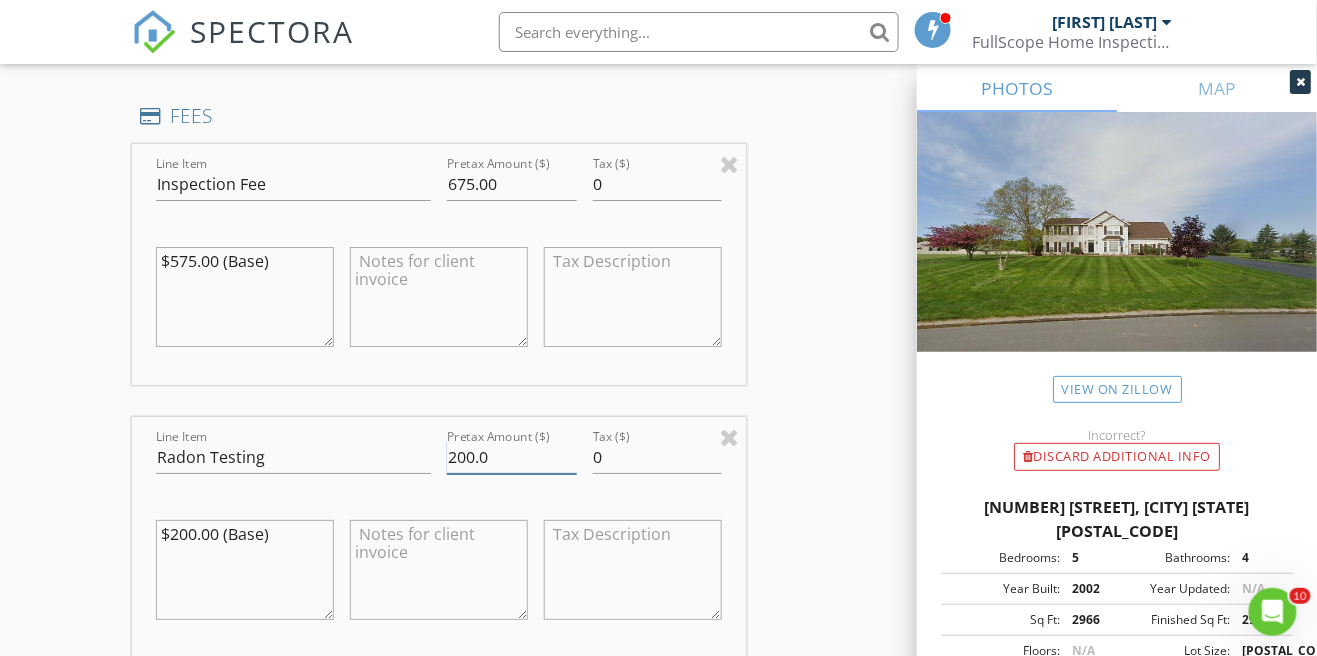 click on "200.0" at bounding box center [512, 457] 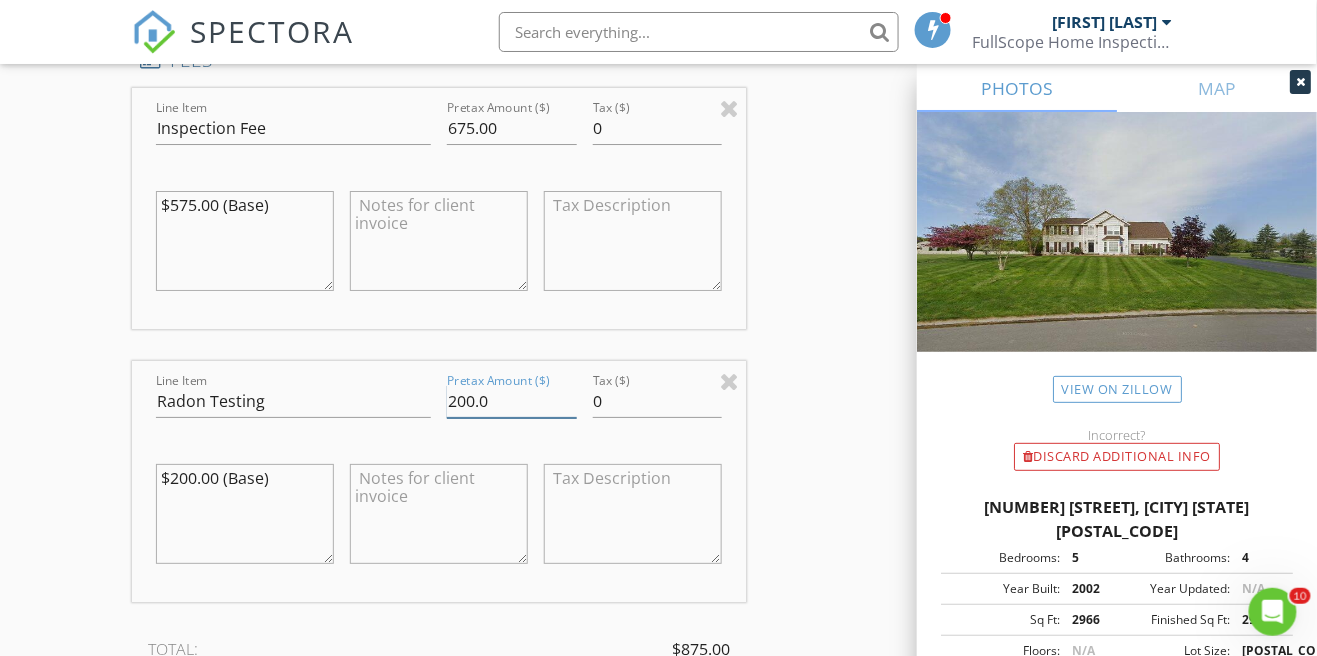 scroll, scrollTop: 1874, scrollLeft: 0, axis: vertical 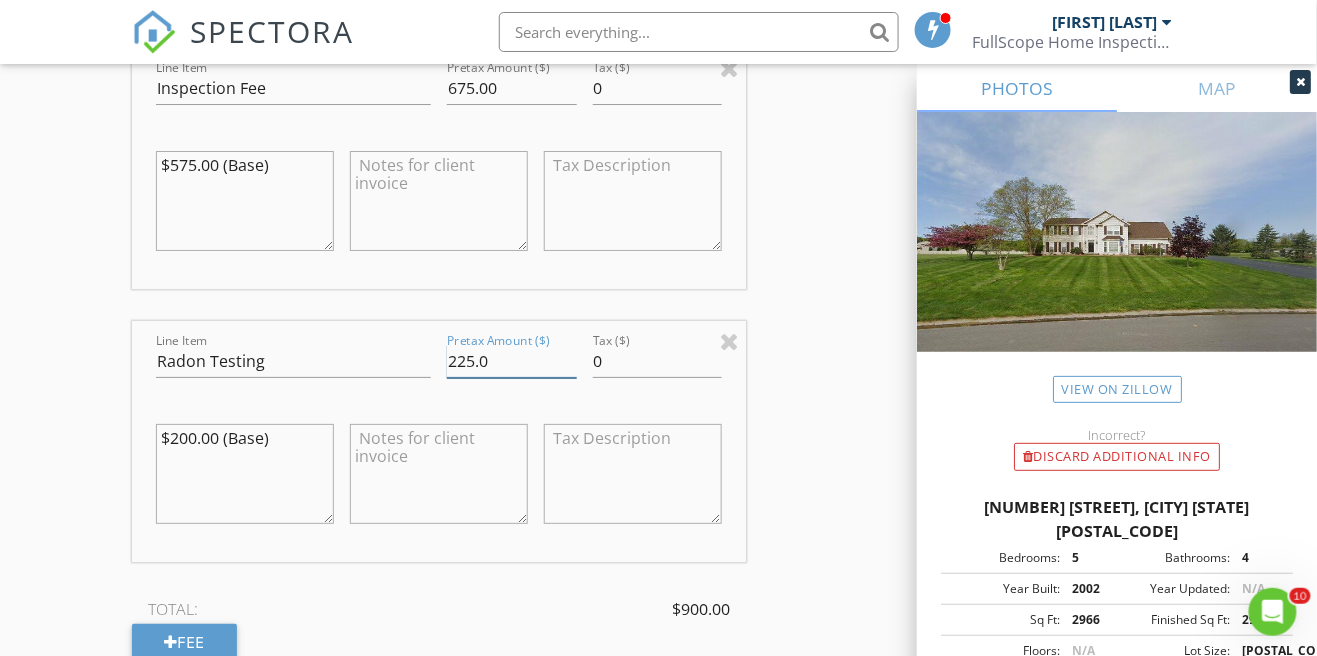 type on "225.0" 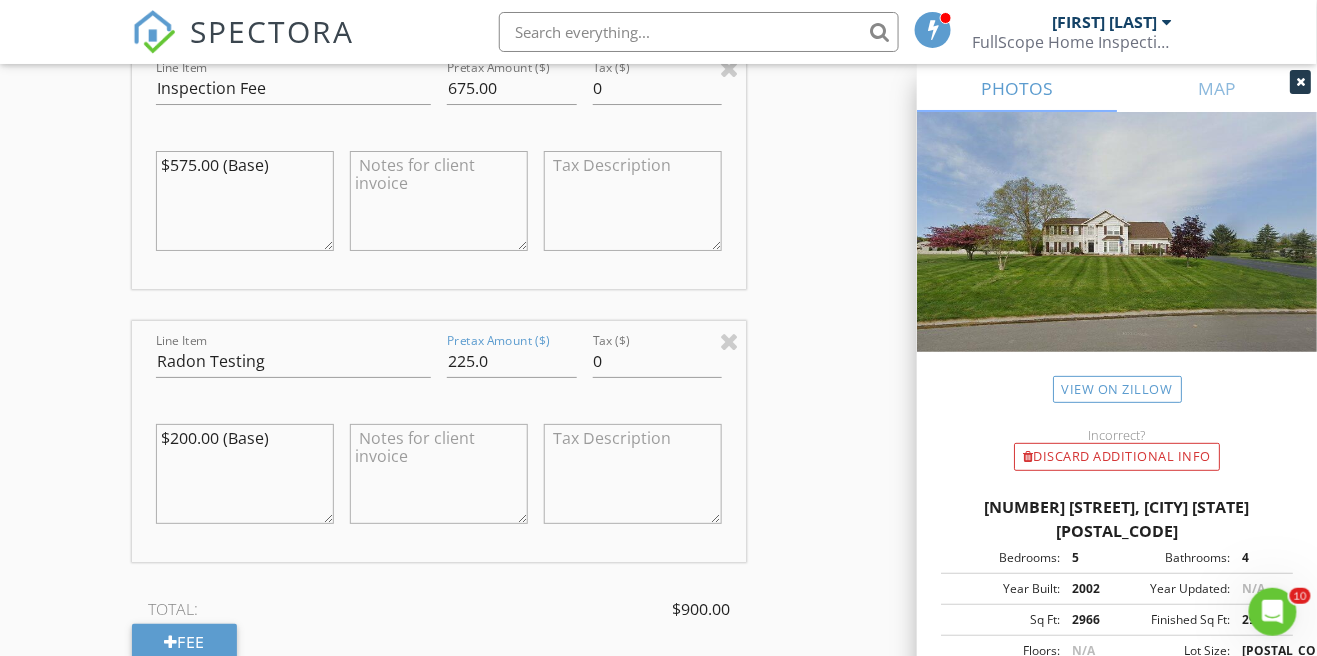 click on "INSPECTOR(S)
check_box   [FIRST] [LAST]   PRIMARY   [FIRST] [LAST] arrow_drop_down   check_box [FIRST] [LAST] specifically requested
Date/Time
08/06/2025 10:00 AM
Location
Address Search       Address [NUMBER] [STREET]   Unit   City [CITY]   State [STATE]   Zip [POSTAL_CODE]   County [COUNTY]     Square Feet 2966   Year Built 2002   Foundation arrow_drop_down     [FIRST] [LAST]     12.1 miles     (29 minutes)
client
check_box Enable Client CC email for this inspection   Client Search     check_box_outline_blank Client is a Company/Organization     First Name [FIRST]   Last Name [LAST]   Email [EMAIL]   CC Email   Phone [PHONE]           Notes   Private Notes
ADDITIONAL client
SERVICES
check_box   Inspection Fee   check_box   Radon Testing     New Service" at bounding box center (659, 286) 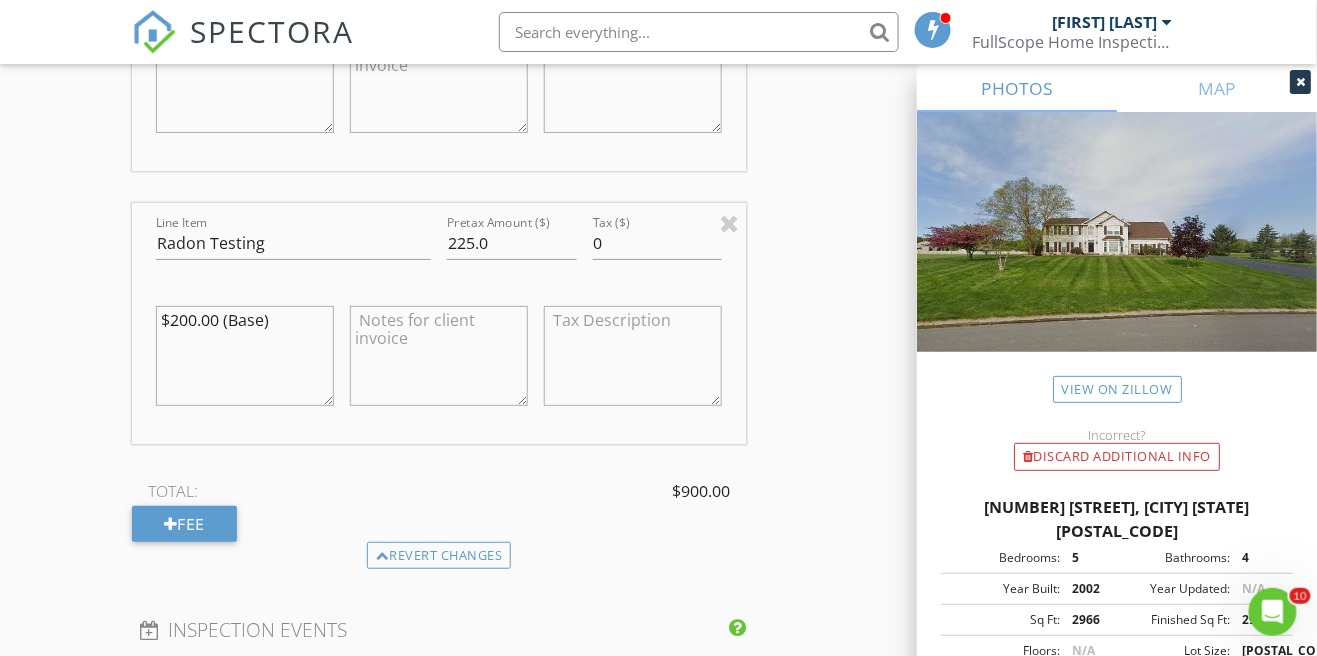 scroll, scrollTop: 1998, scrollLeft: 0, axis: vertical 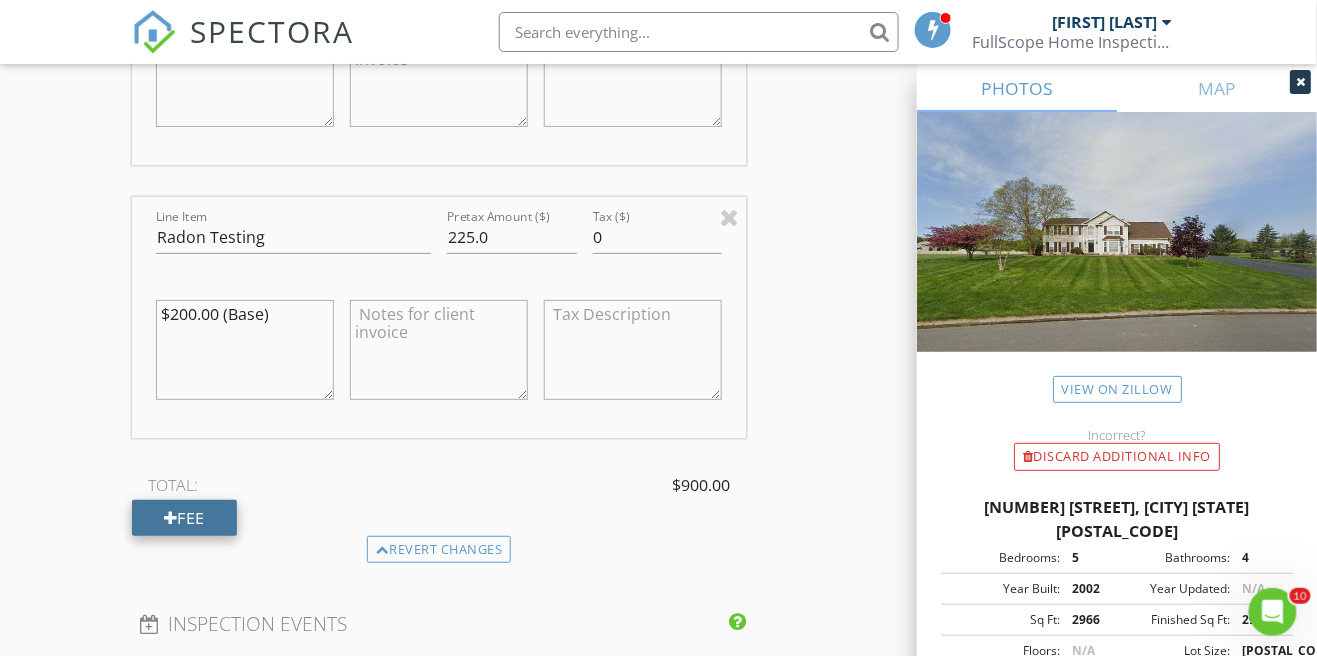 click on "Fee" at bounding box center (184, 518) 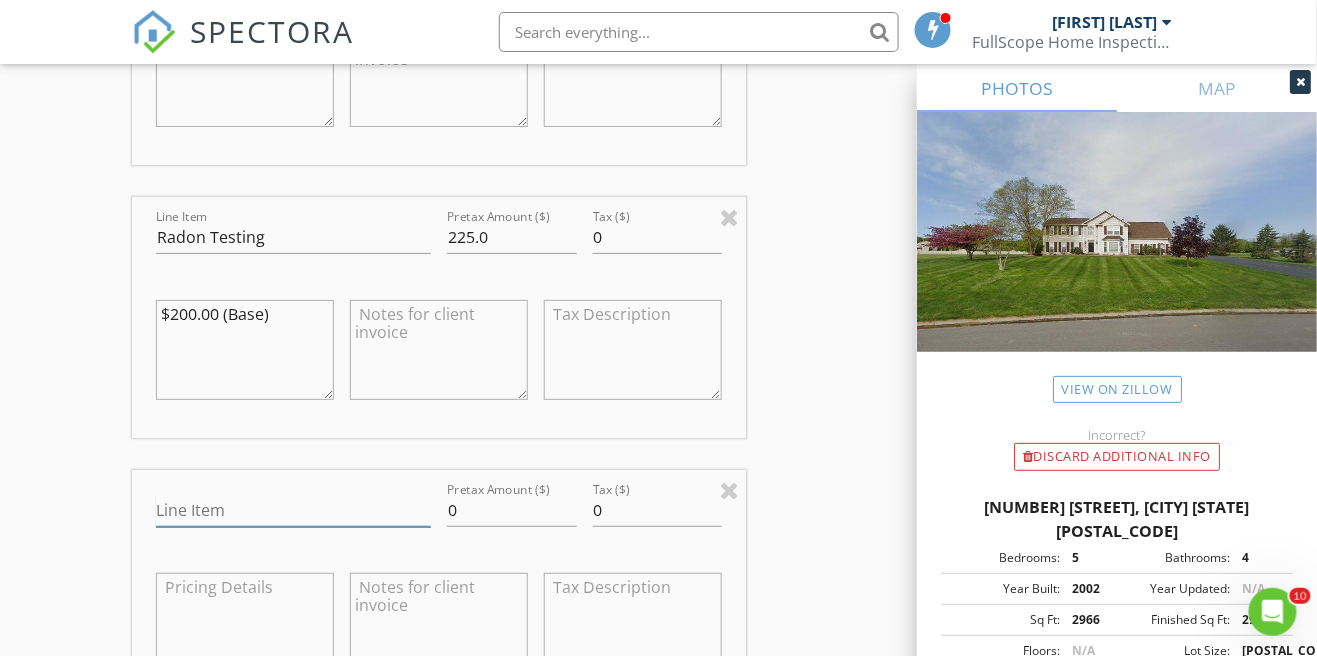 click on "Line Item" at bounding box center (293, 510) 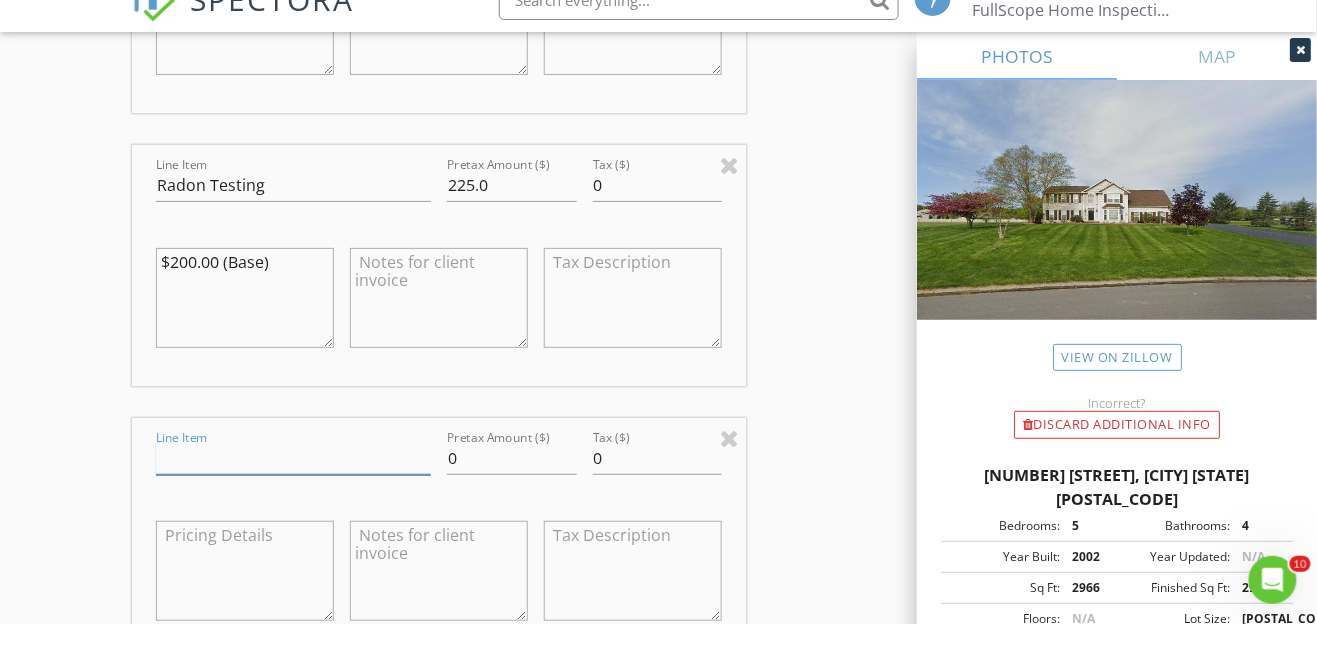 scroll, scrollTop: 2046, scrollLeft: 0, axis: vertical 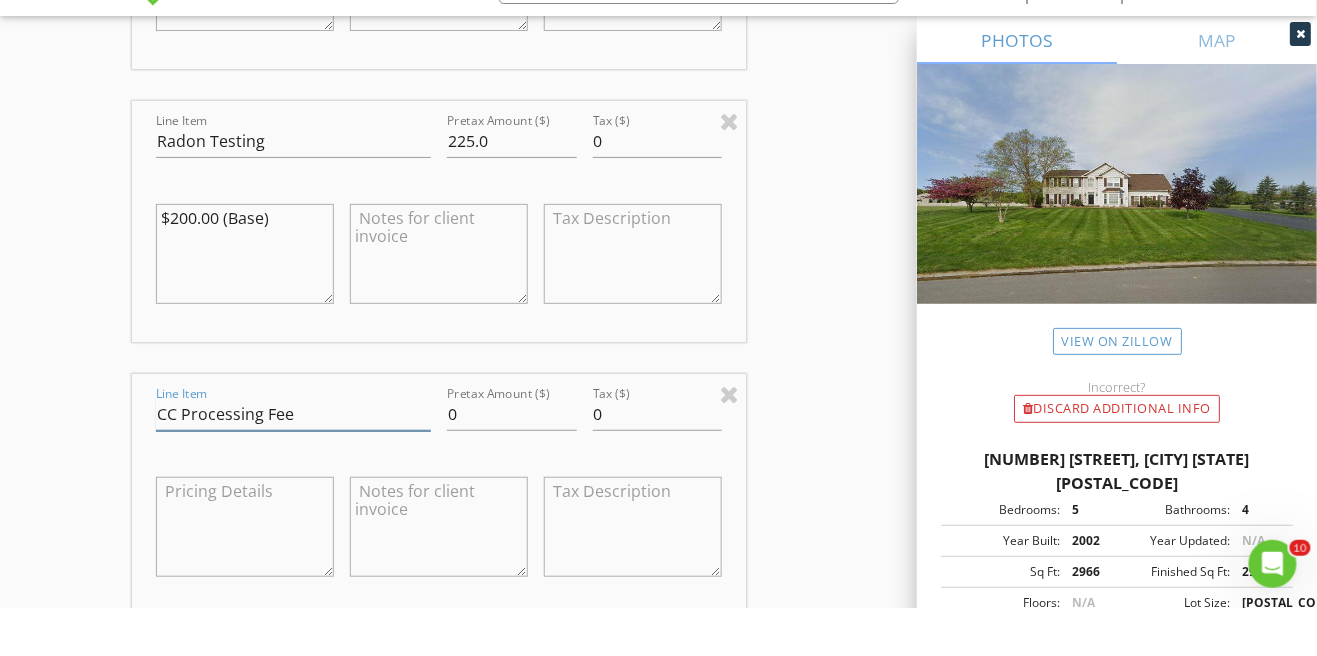 type on "CC Processing Fee" 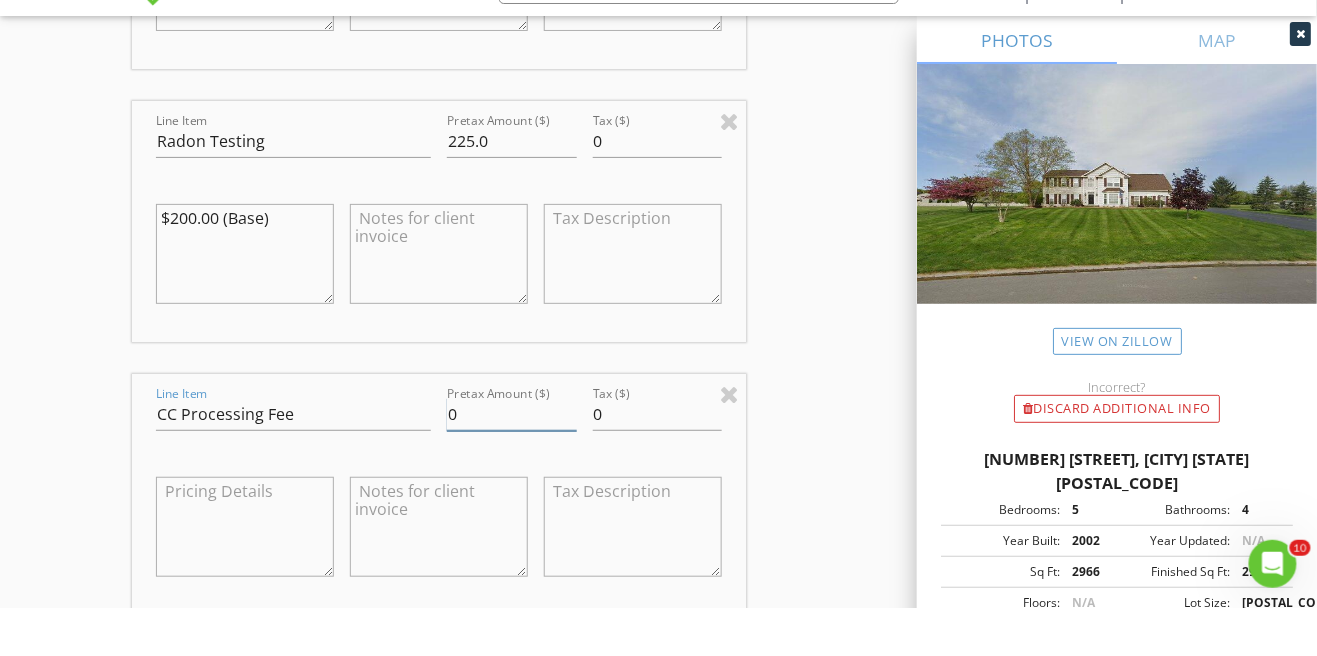 click on "0" at bounding box center [512, 462] 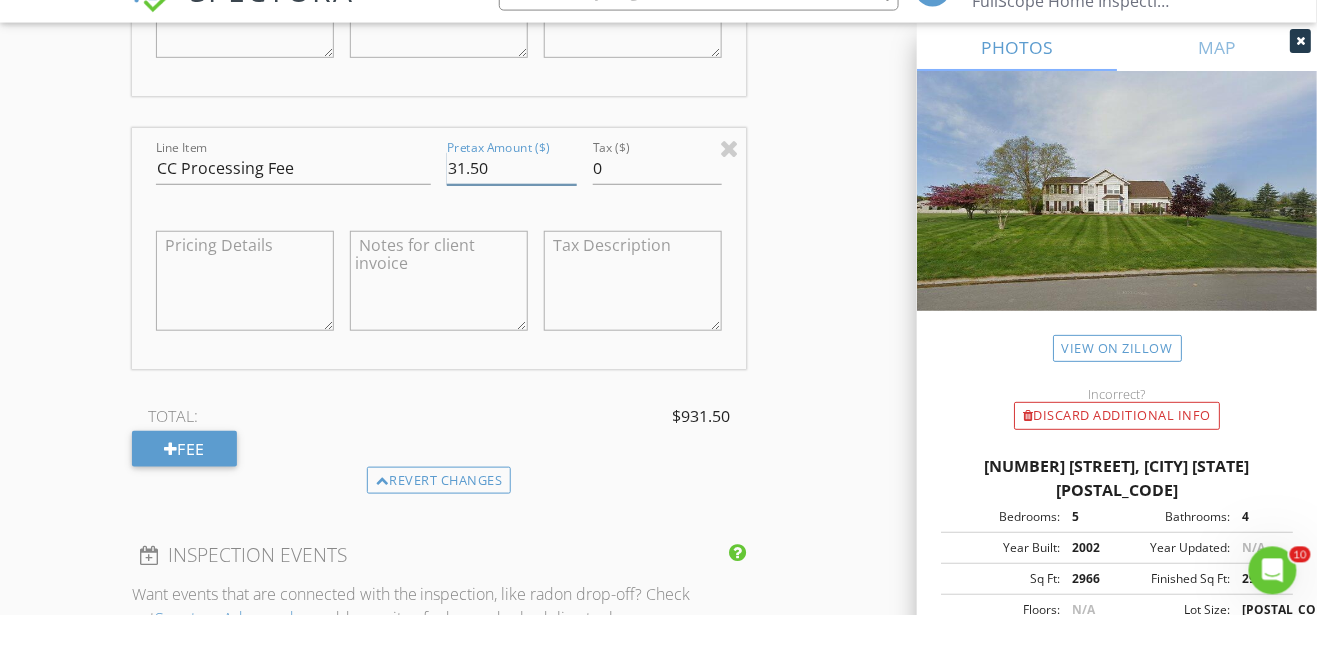 type on "31.50" 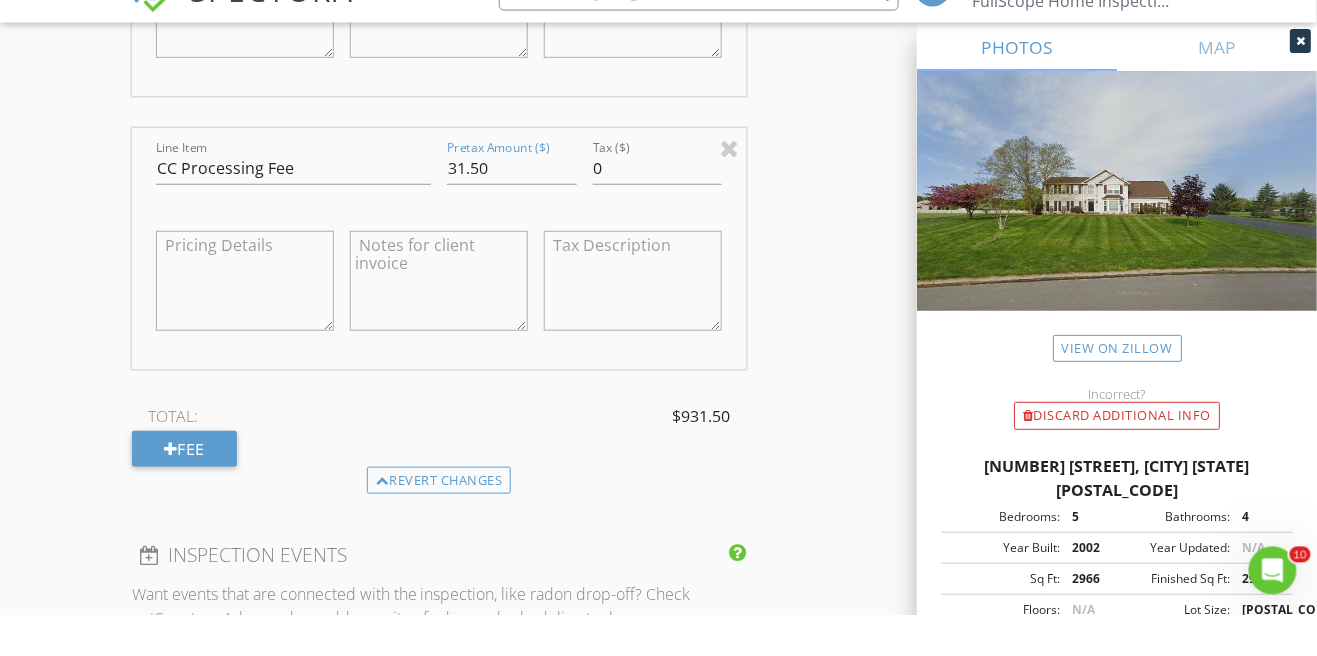 click on "INSPECTOR(S)
check_box   [FIRST] [LAST]   PRIMARY   [FIRST] [LAST] arrow_drop_down   check_box [FIRST] [LAST] specifically requested
Date/Time
08/06/2025 10:00 AM
Location
Address Search       Address [NUMBER] [STREET]   Unit   City [CITY]   State [STATE]   Zip [POSTAL_CODE]   County [COUNTY]     Square Feet 2966   Year Built 2002   Foundation arrow_drop_down     [FIRST] [LAST]     12.1 miles     (29 minutes)
client
check_box Enable Client CC email for this inspection   Client Search     check_box_outline_blank Client is a Company/Organization     First Name [FIRST]   Last Name [LAST]   Email [EMAIL]   CC Email   Phone [PHONE]           Notes   Private Notes
ADDITIONAL client
SERVICES
check_box   Inspection Fee   check_box   Radon Testing     New Service" at bounding box center (659, -3) 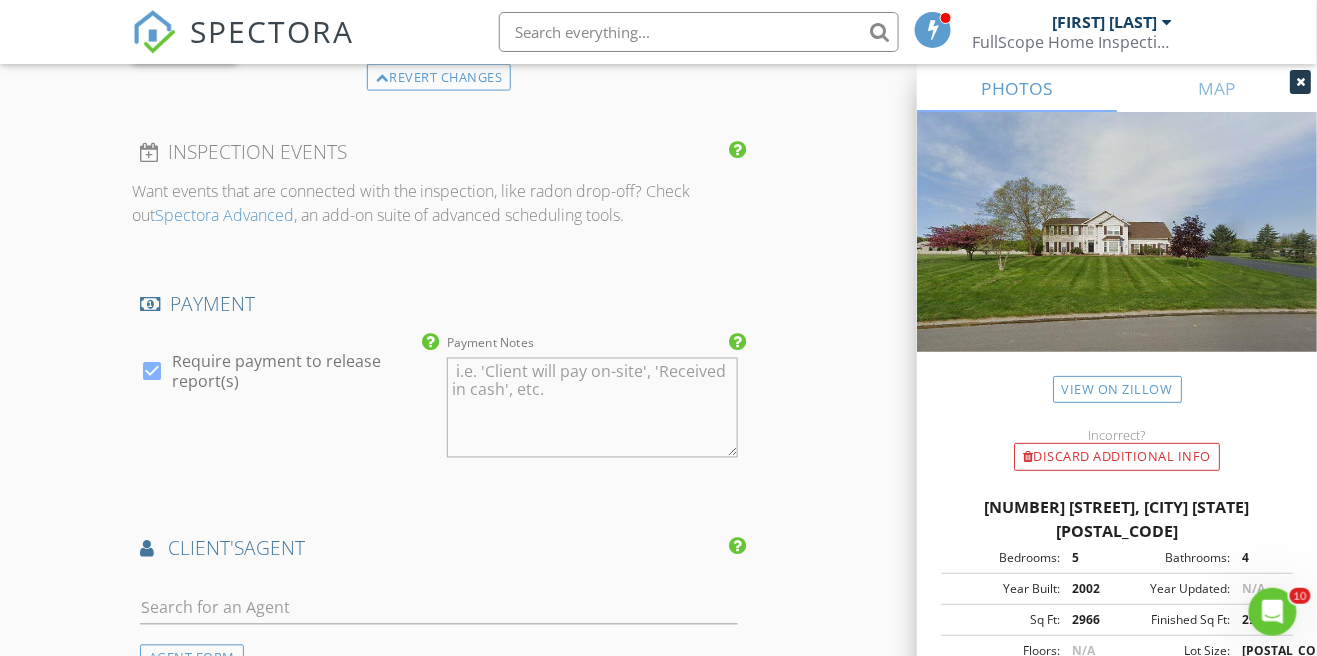 scroll, scrollTop: 2752, scrollLeft: 0, axis: vertical 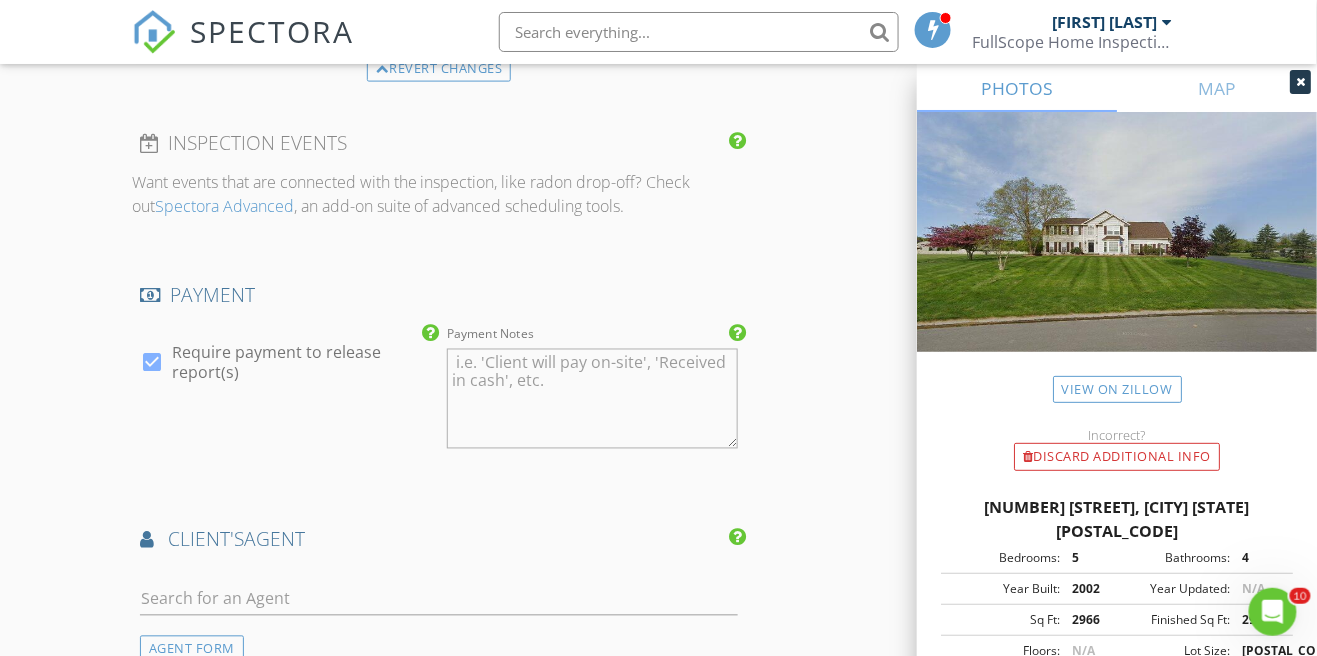 click at bounding box center [152, 363] 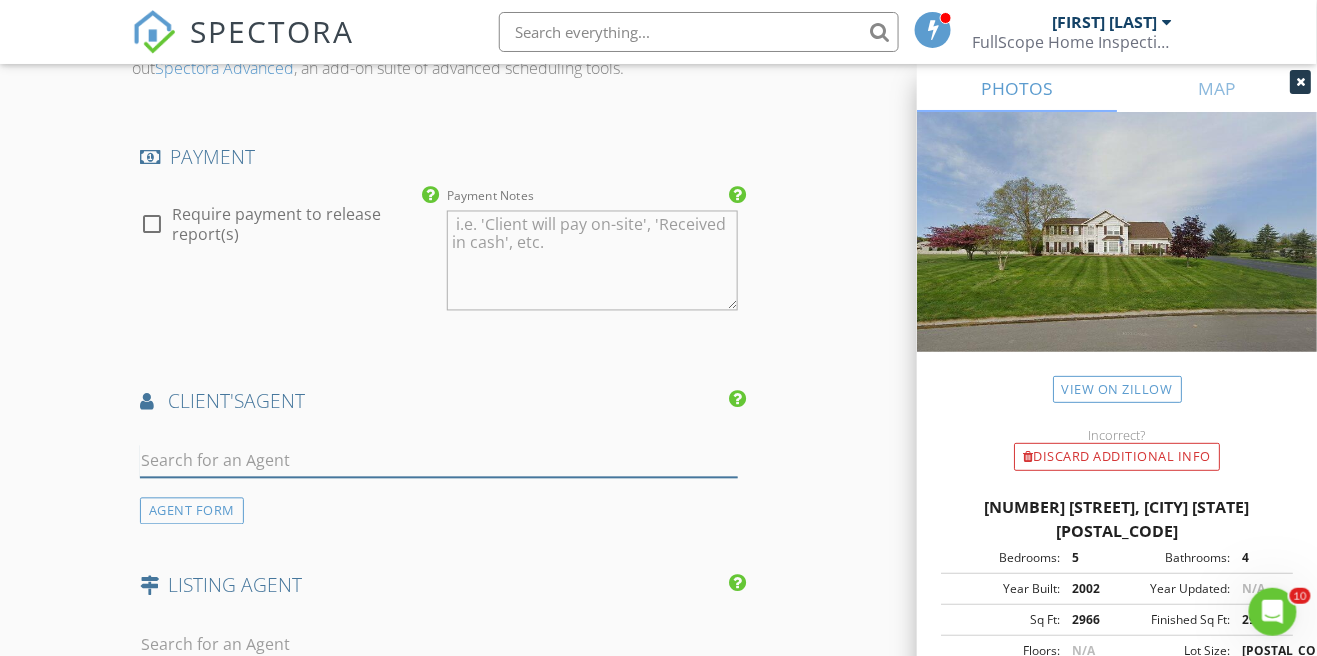 click at bounding box center [439, 461] 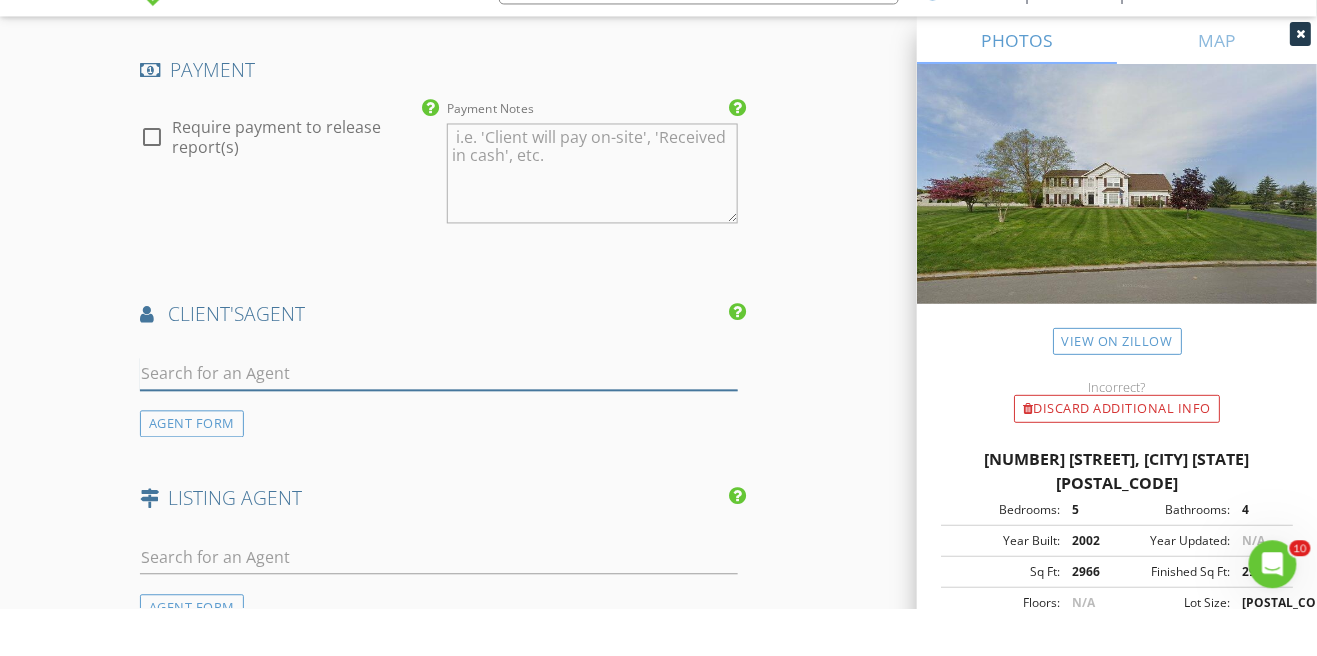 scroll, scrollTop: 2938, scrollLeft: 0, axis: vertical 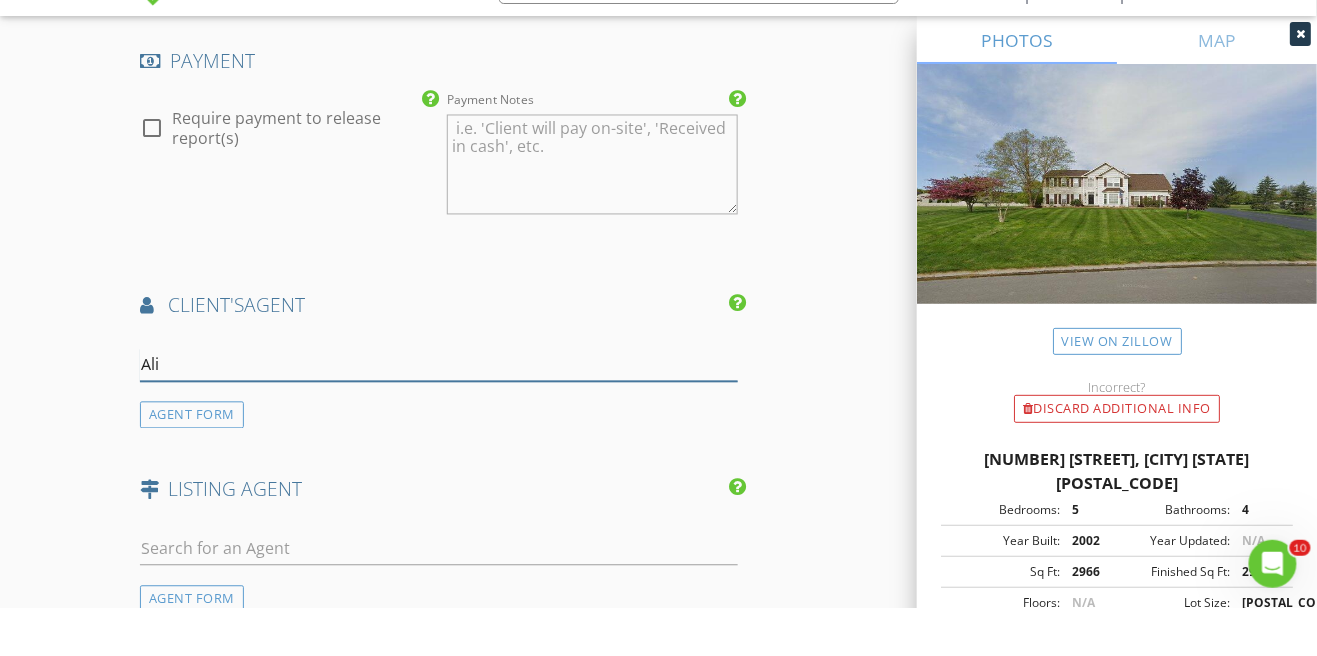 type on "Alic" 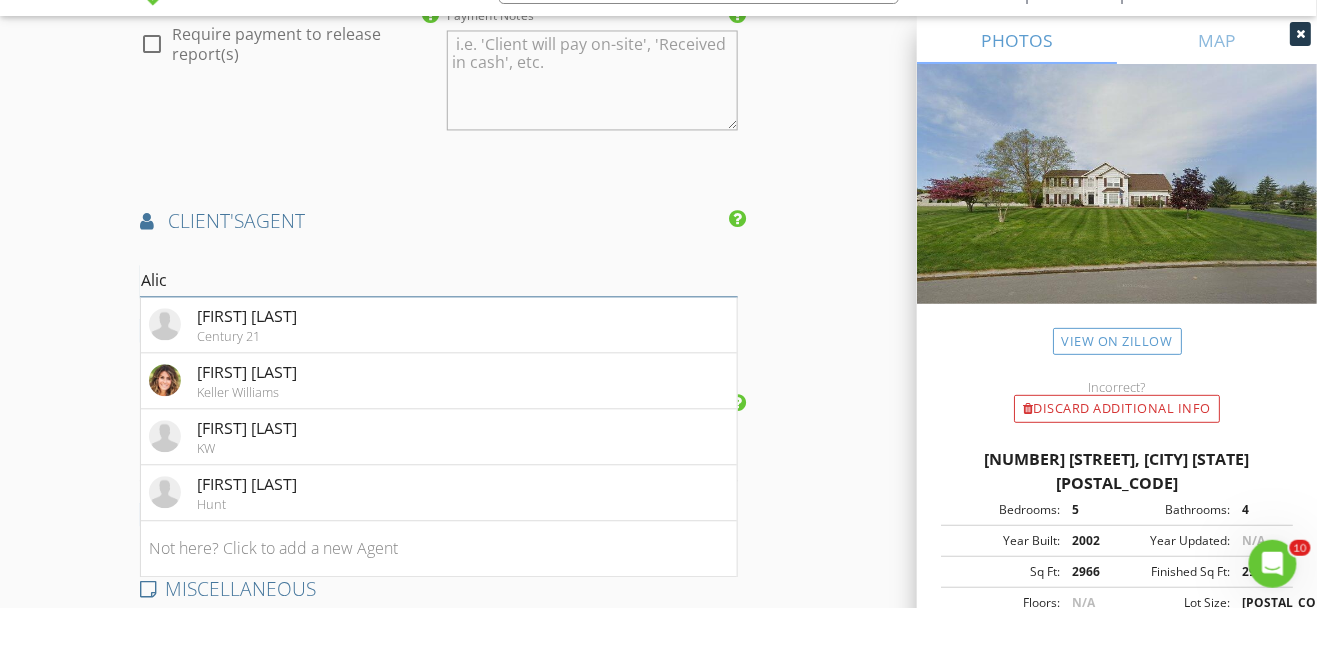 scroll, scrollTop: 3026, scrollLeft: 0, axis: vertical 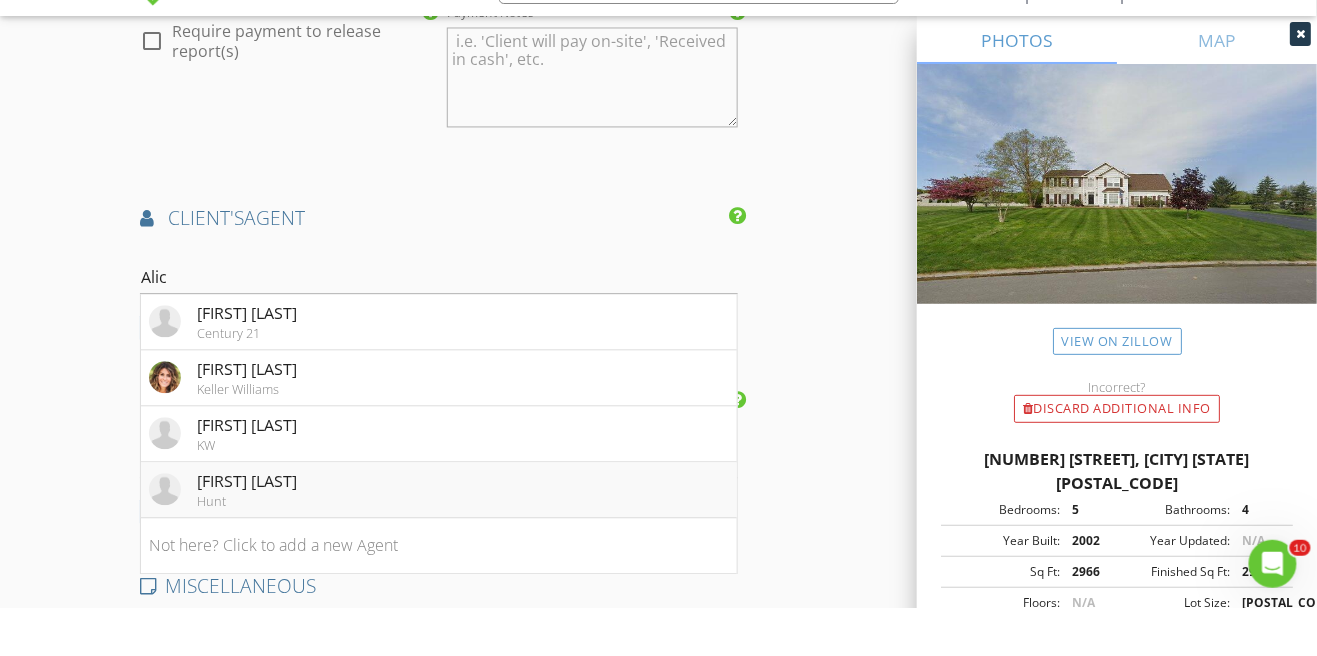click on "[FIRST] [LAST]
[LAST]" at bounding box center (439, 538) 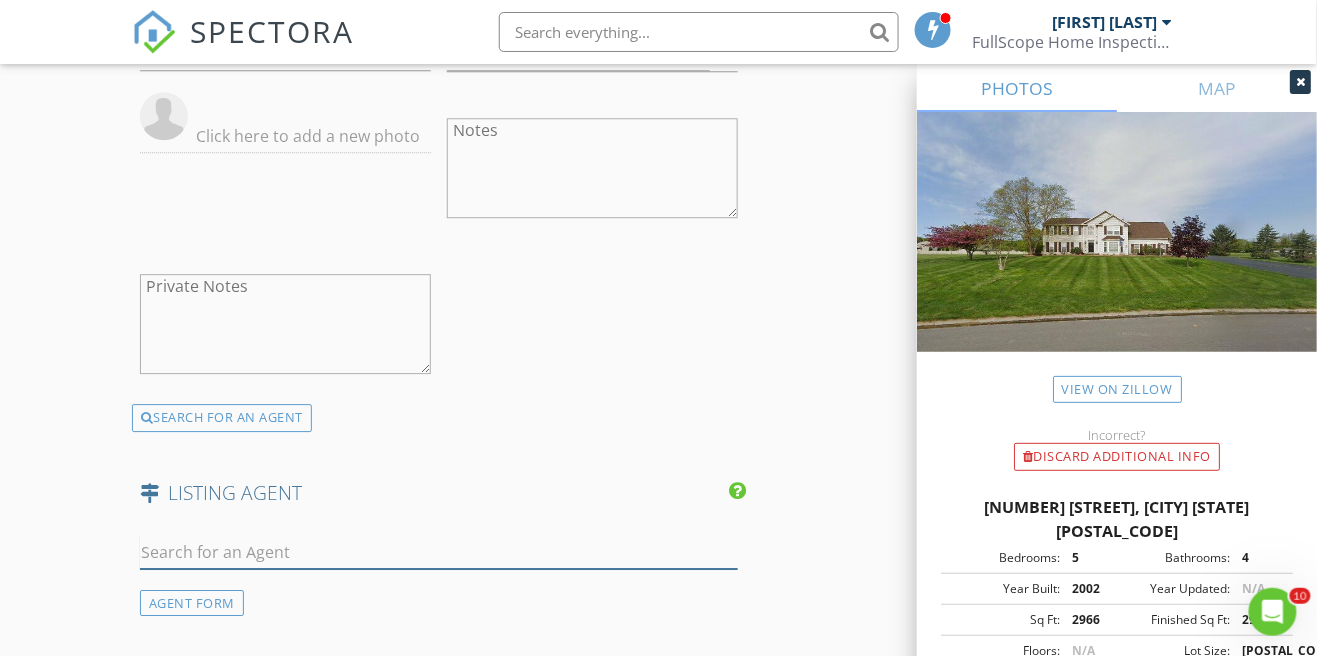 click at bounding box center (439, 552) 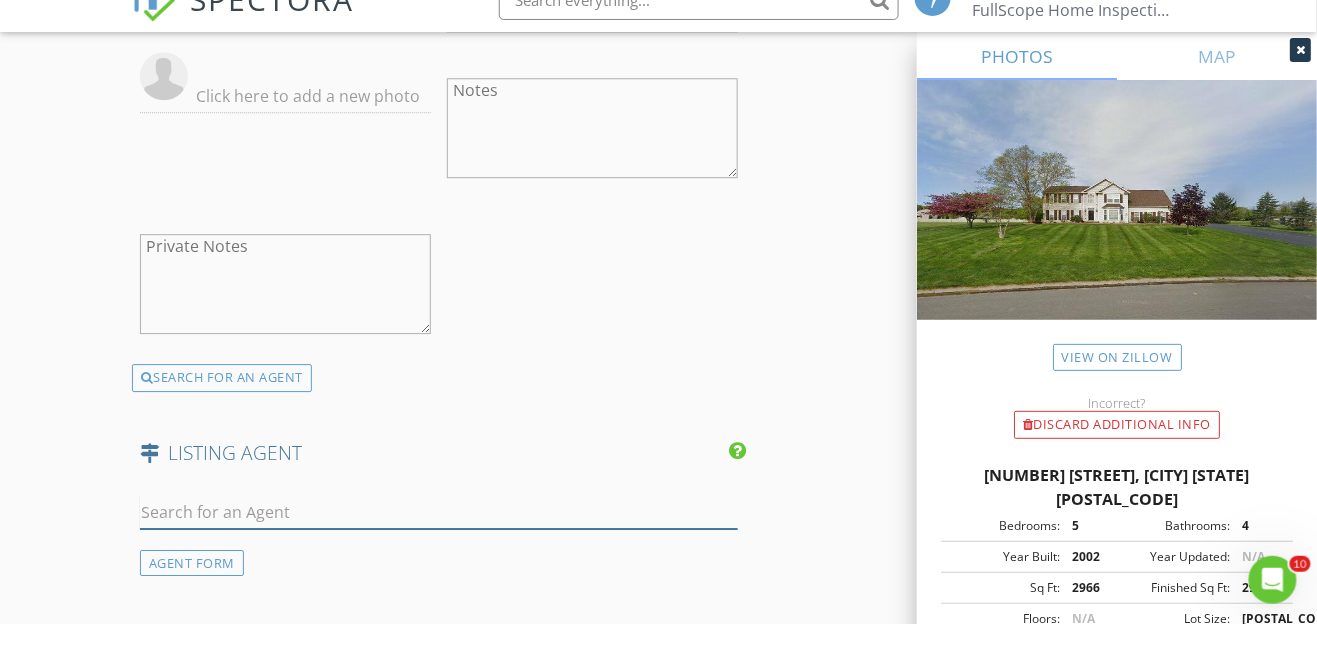 scroll, scrollTop: 3486, scrollLeft: 0, axis: vertical 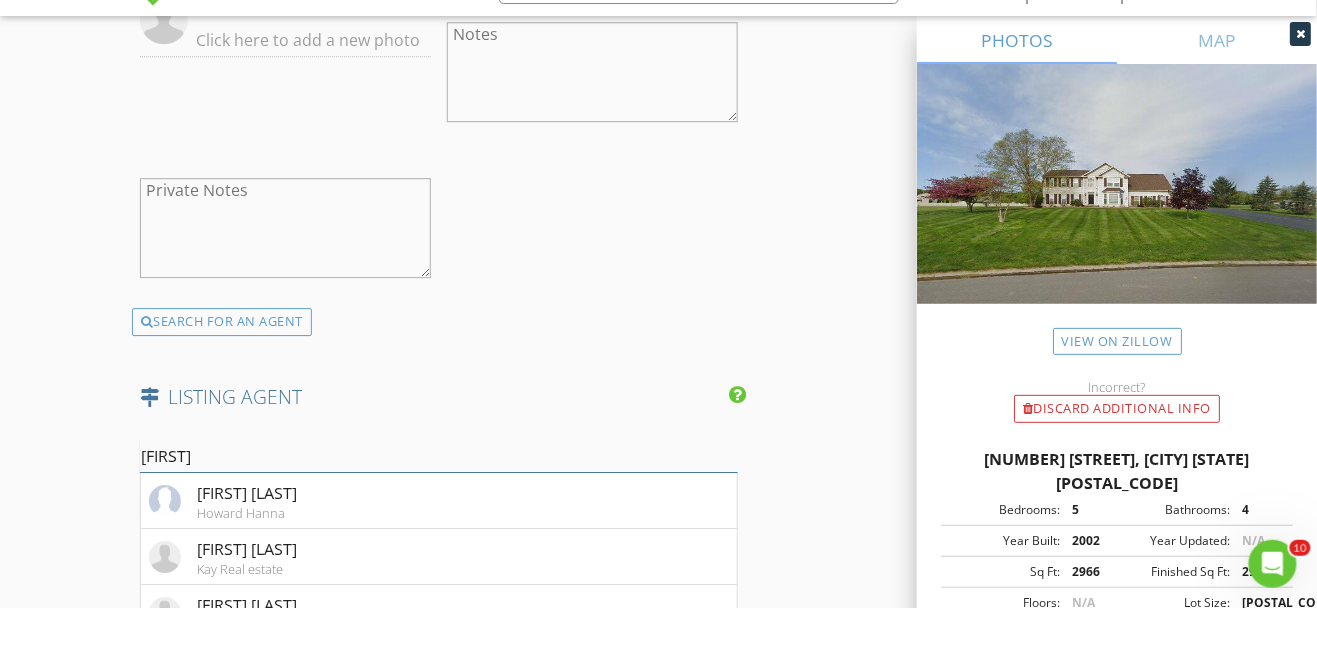 type on "Janine" 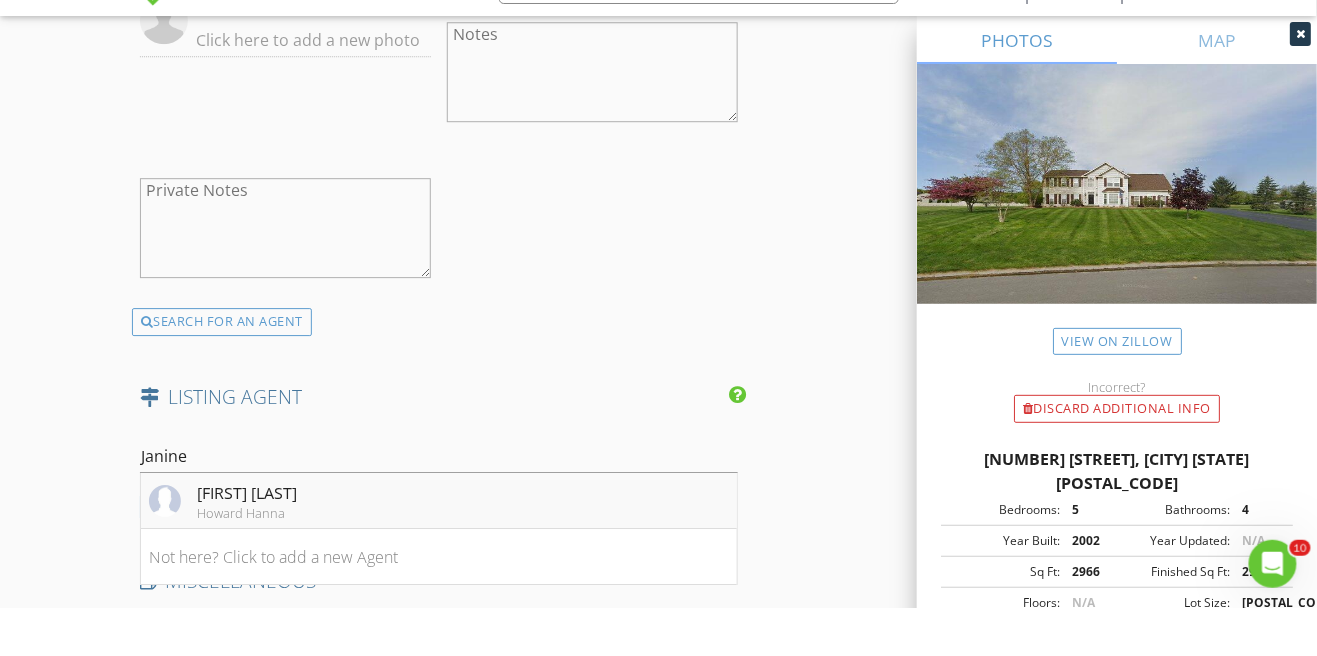 click on "[FIRST] [LAST]
[COMPANY]" at bounding box center (439, 549) 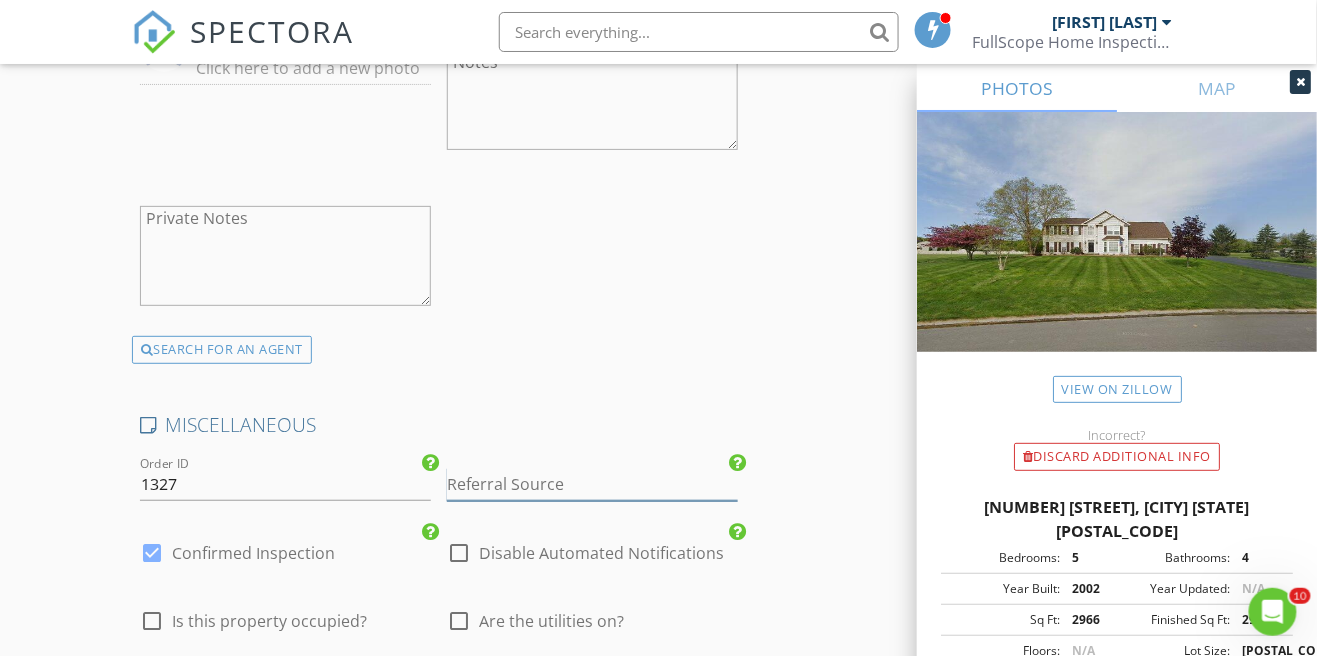 click at bounding box center [592, 484] 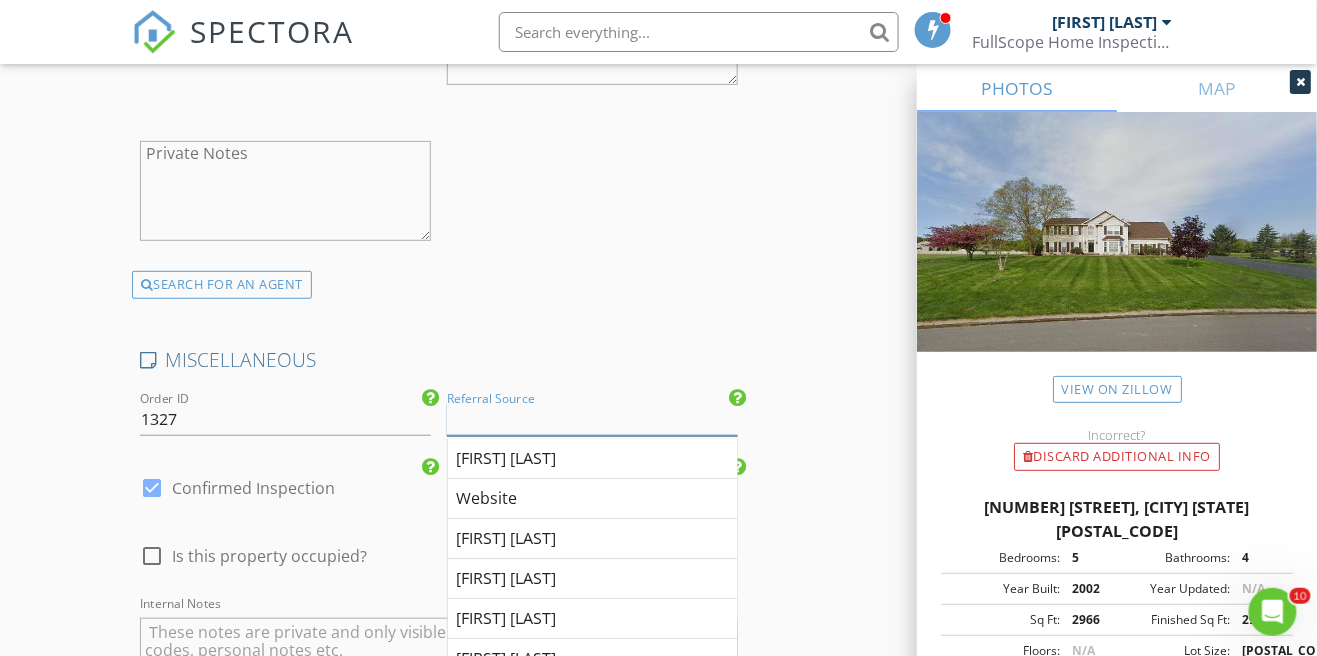 scroll, scrollTop: 4242, scrollLeft: 0, axis: vertical 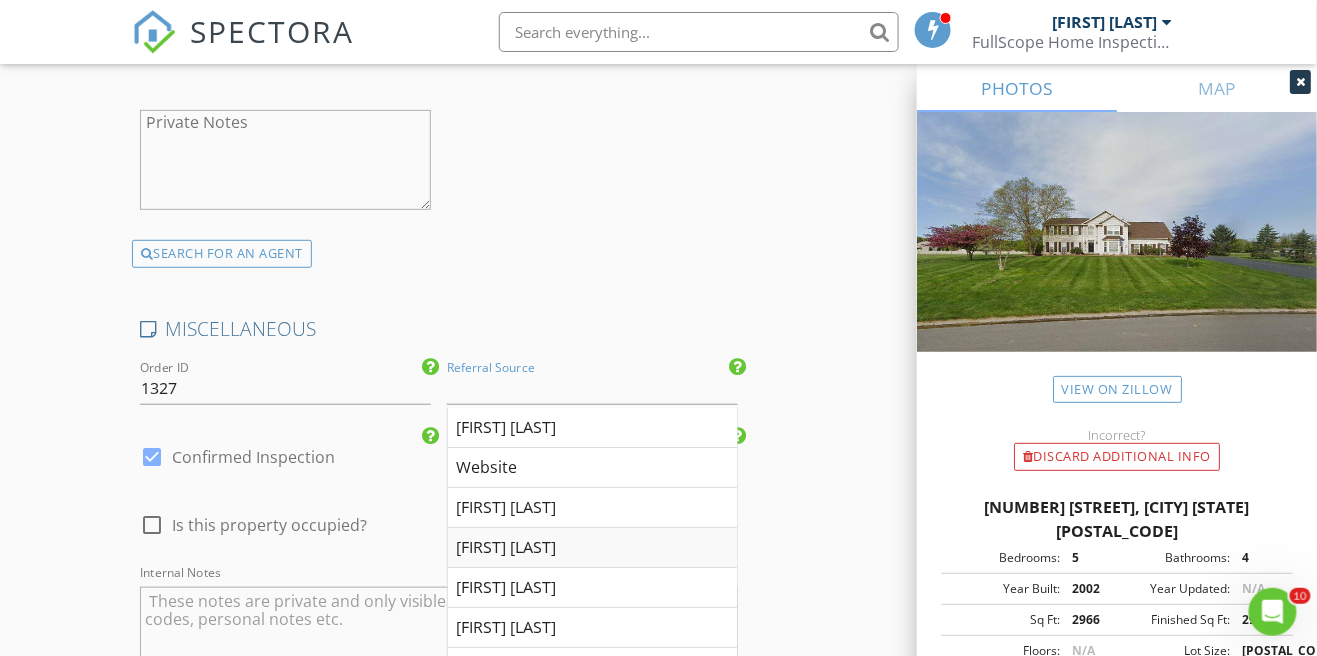 click on "[FIRST] [LAST]" at bounding box center [592, 548] 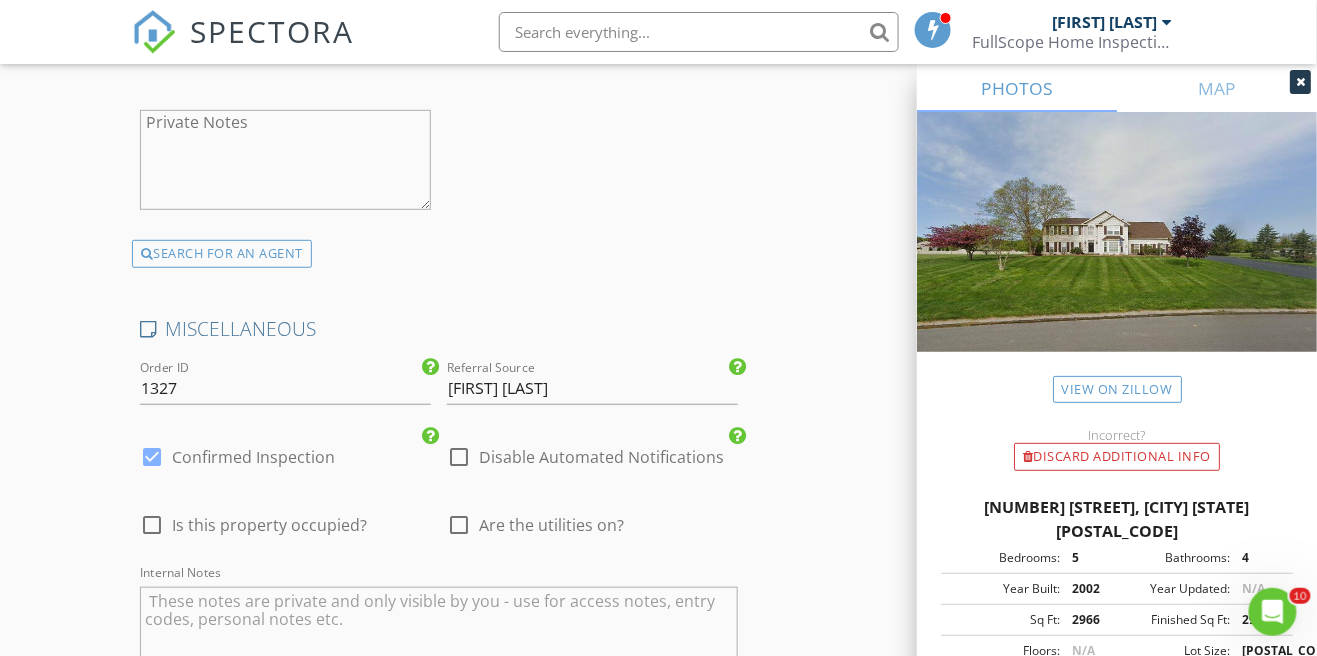 click at bounding box center [459, 525] 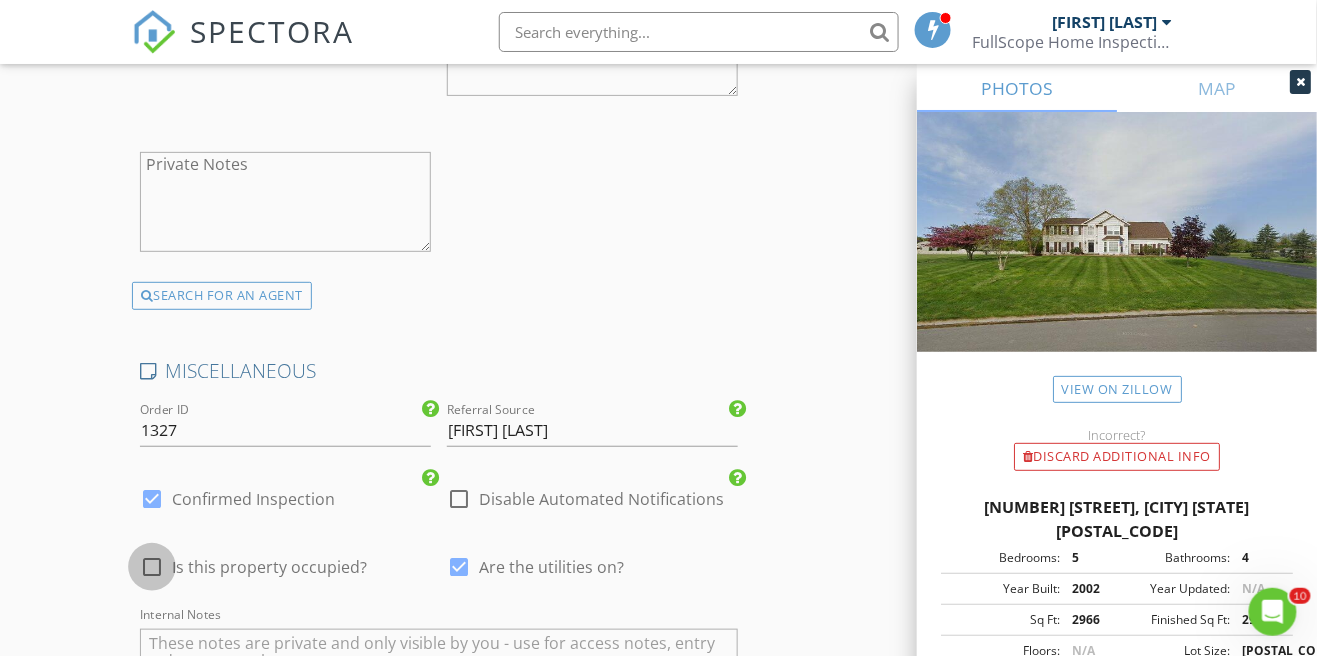 scroll, scrollTop: 4190, scrollLeft: 0, axis: vertical 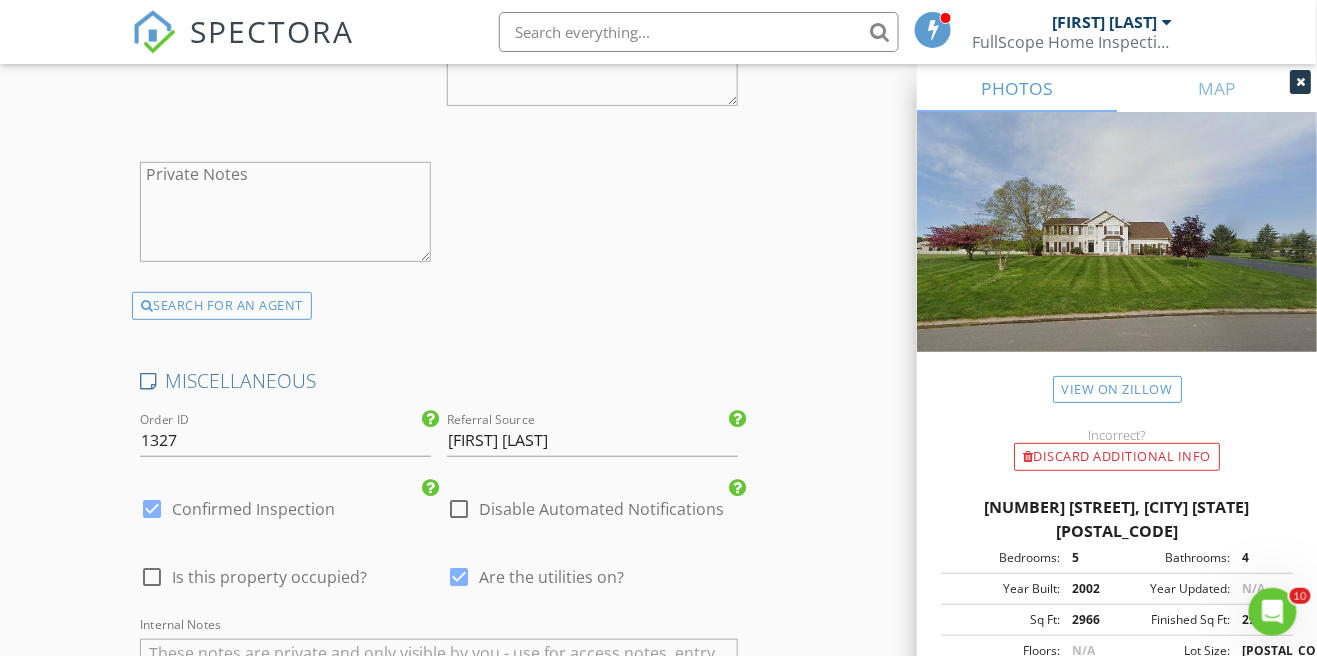 click at bounding box center [152, 577] 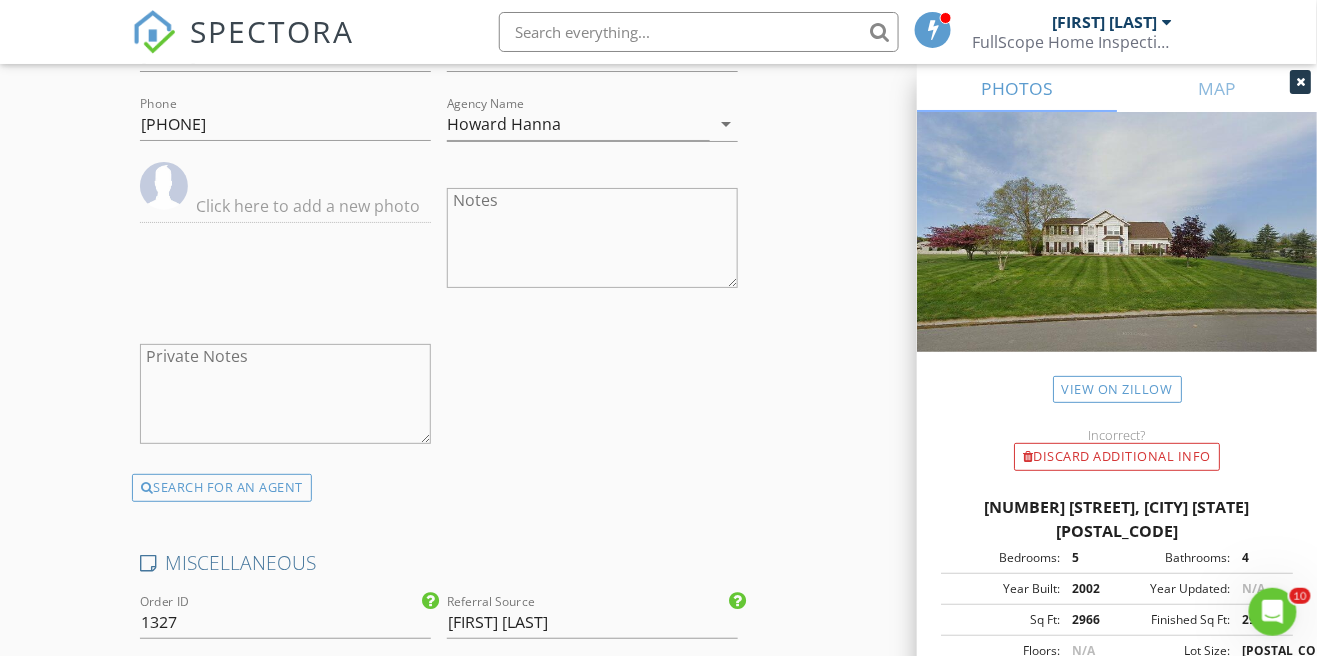scroll, scrollTop: 4582, scrollLeft: 0, axis: vertical 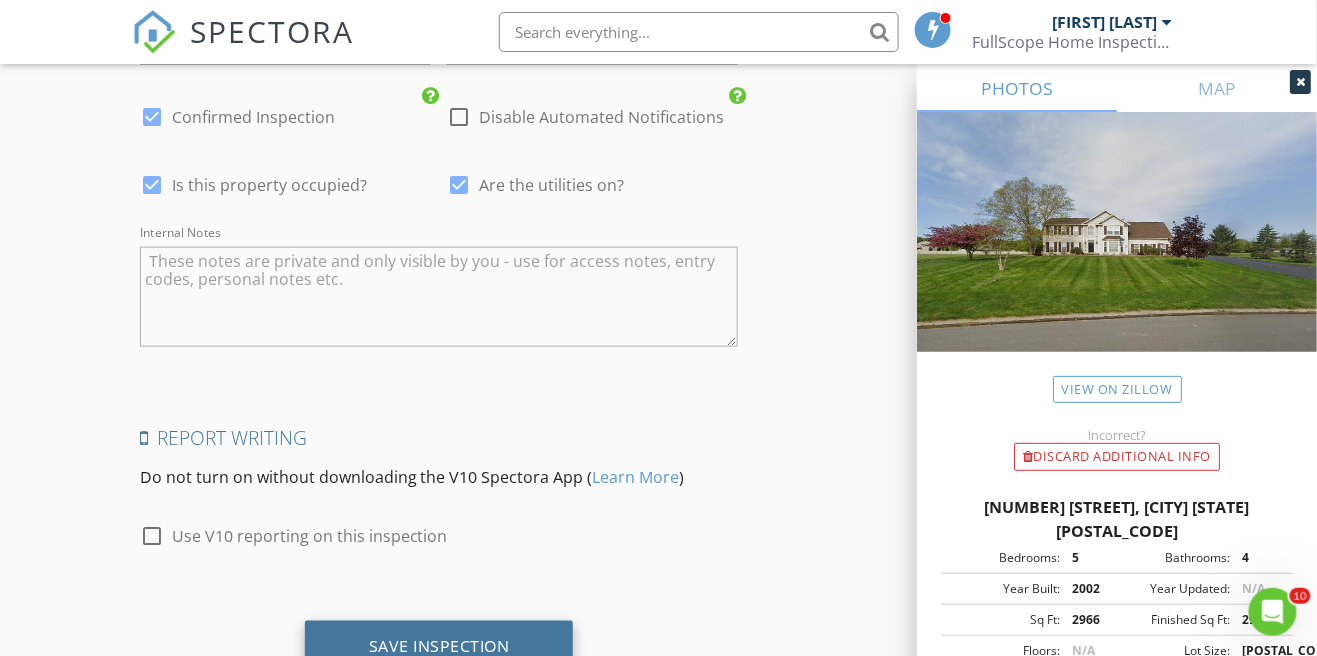 click on "Save Inspection" at bounding box center [439, 648] 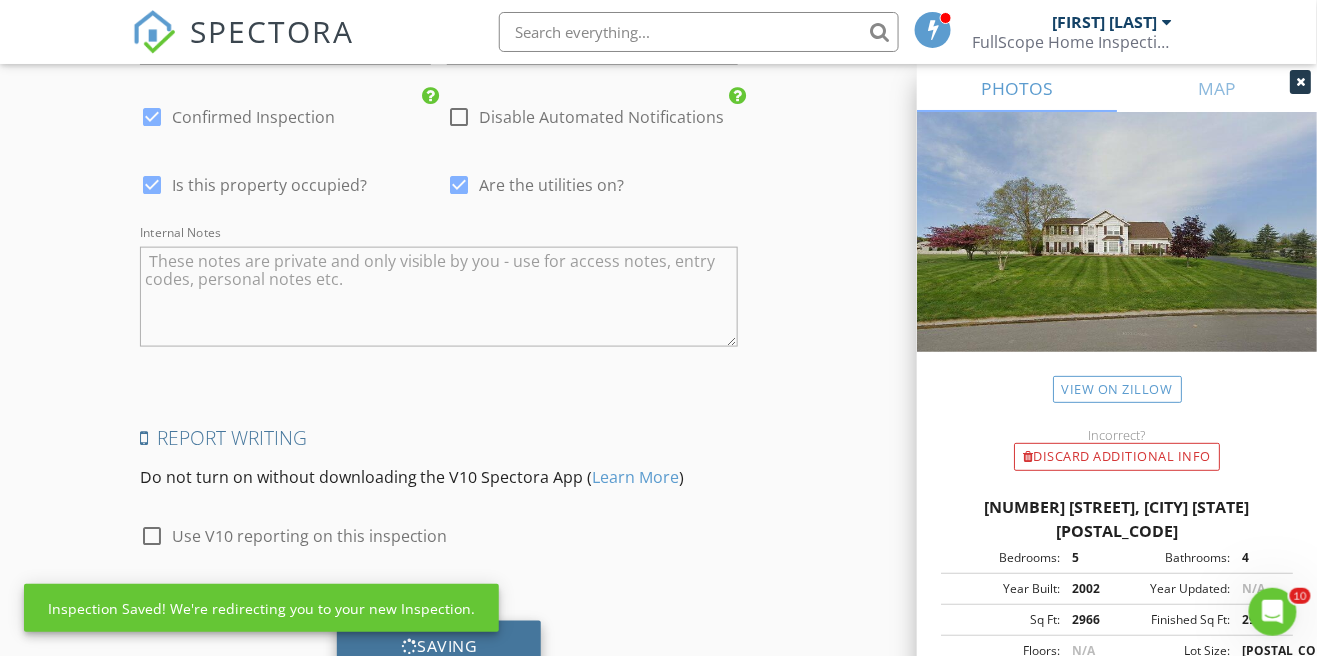 scroll, scrollTop: 4670, scrollLeft: 0, axis: vertical 